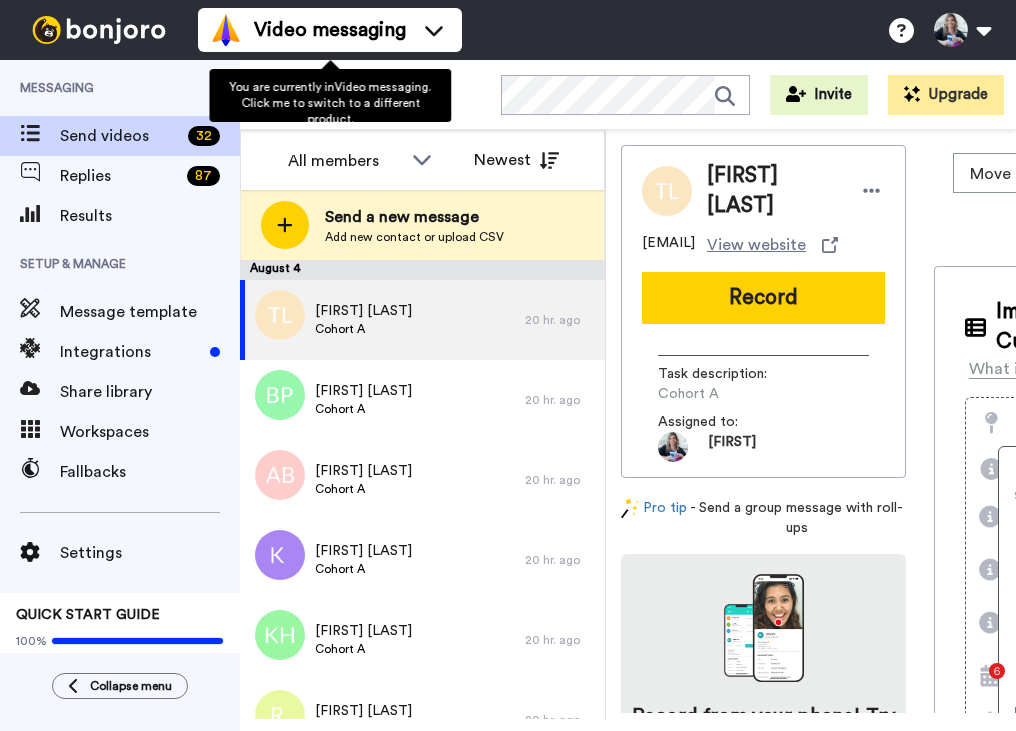 scroll, scrollTop: 0, scrollLeft: 0, axis: both 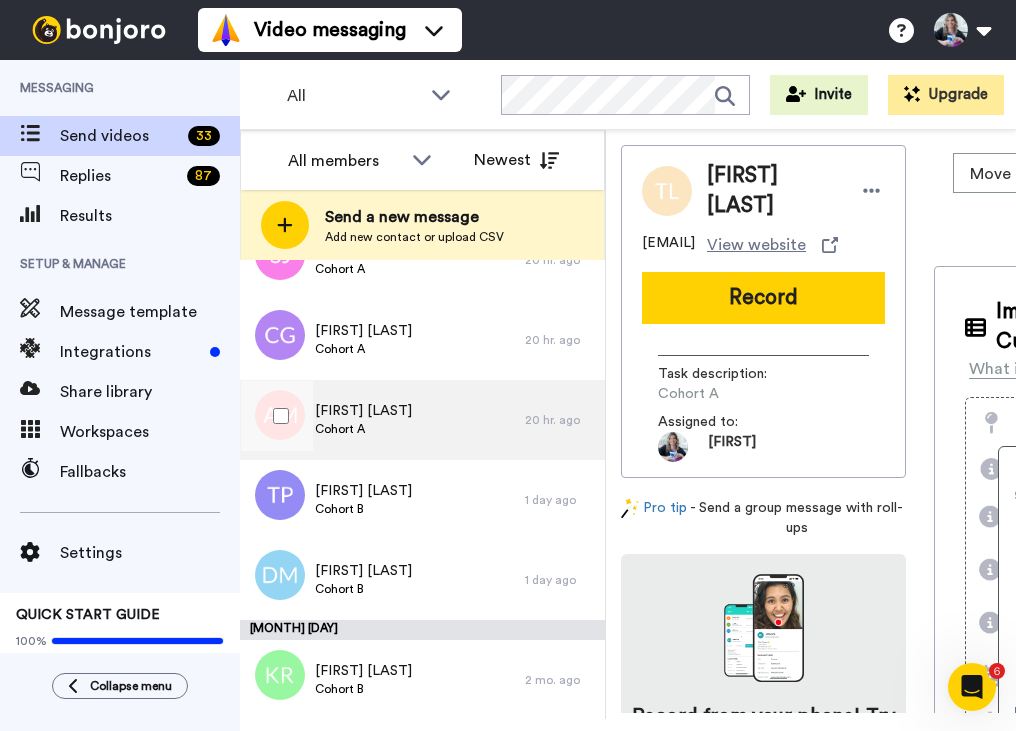 click on "Allison Marchetti" at bounding box center (363, 411) 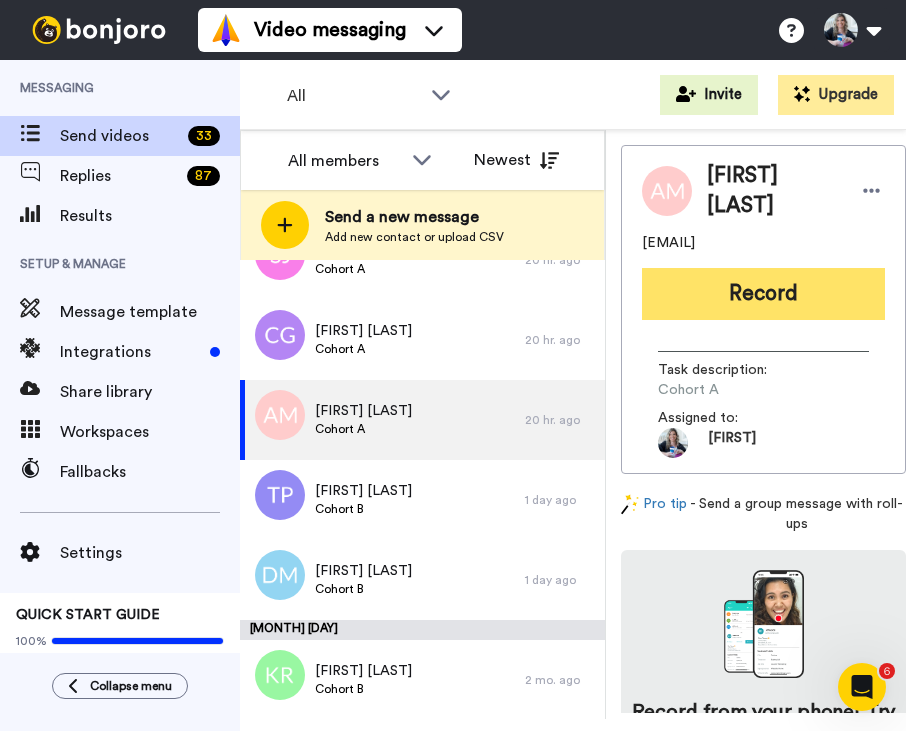 click on "Record" at bounding box center [763, 294] 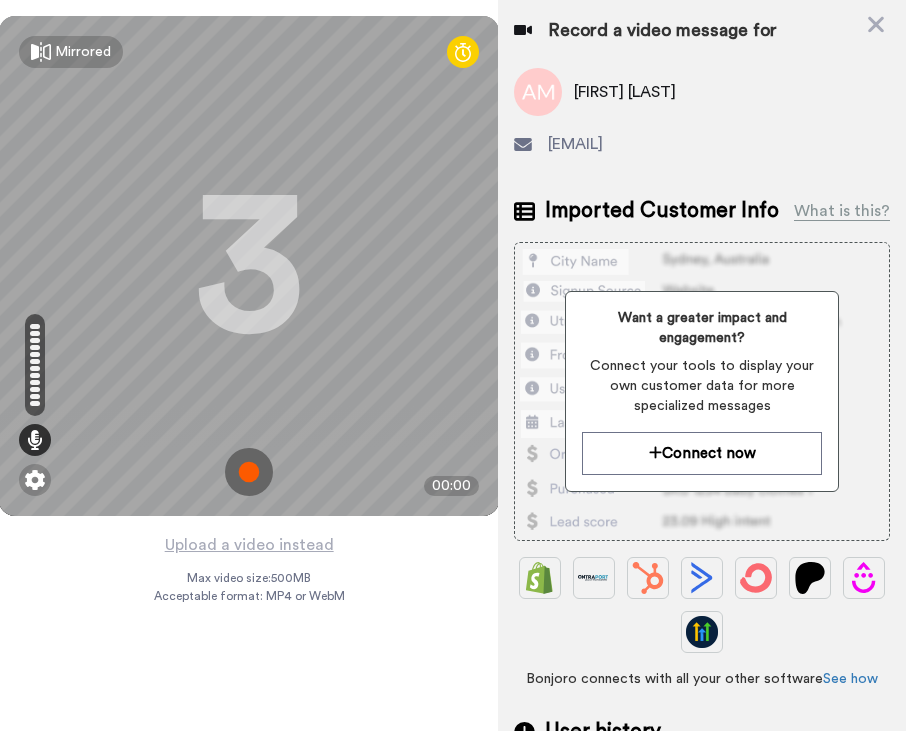 click at bounding box center (249, 472) 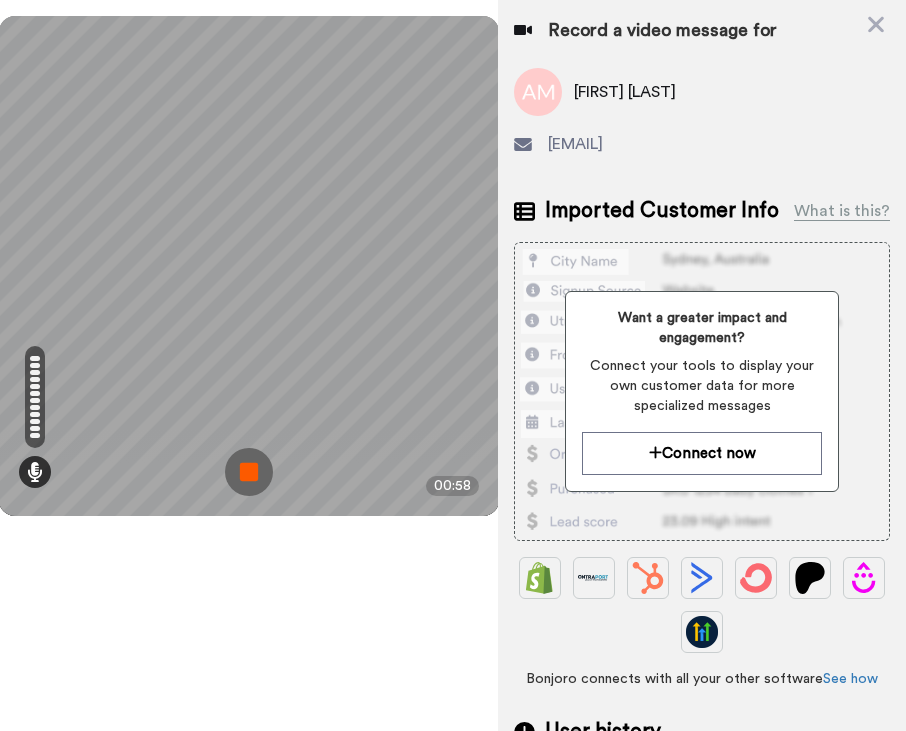 click at bounding box center (249, 472) 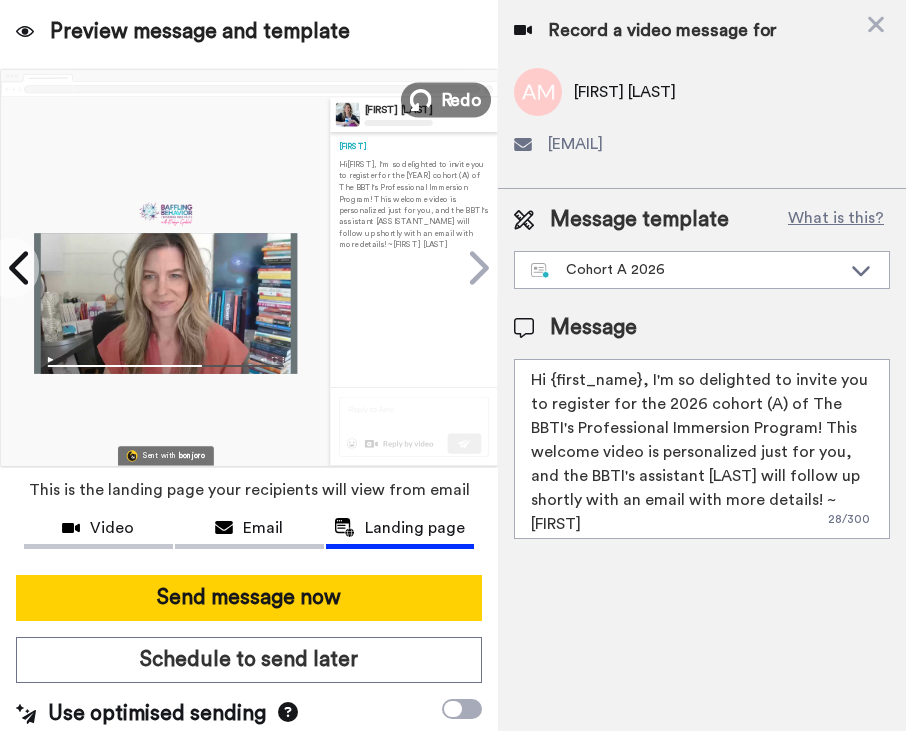 click on "Redo" at bounding box center [462, 99] 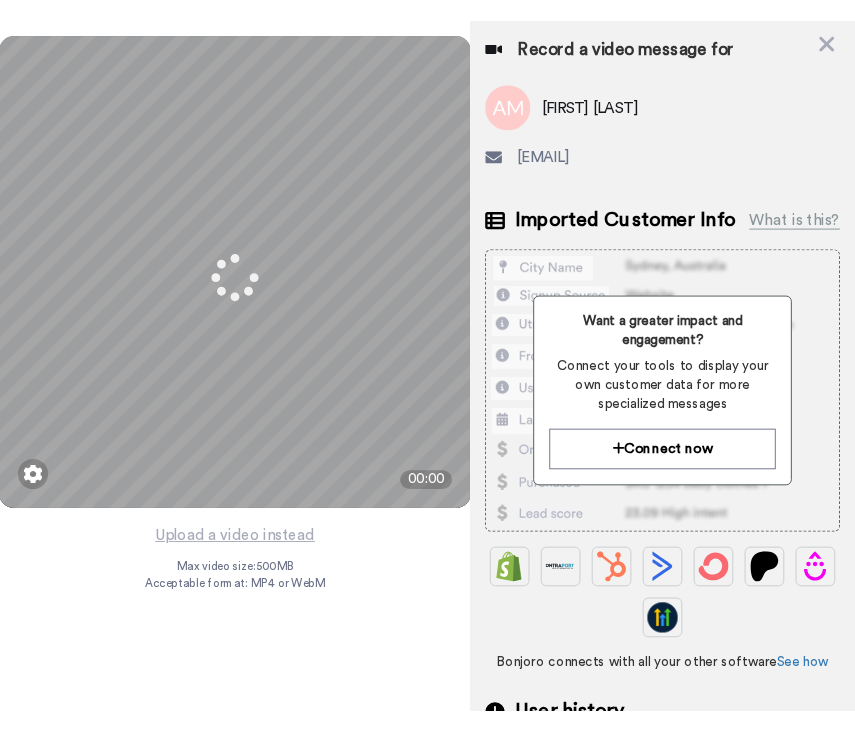 scroll, scrollTop: 201, scrollLeft: 0, axis: vertical 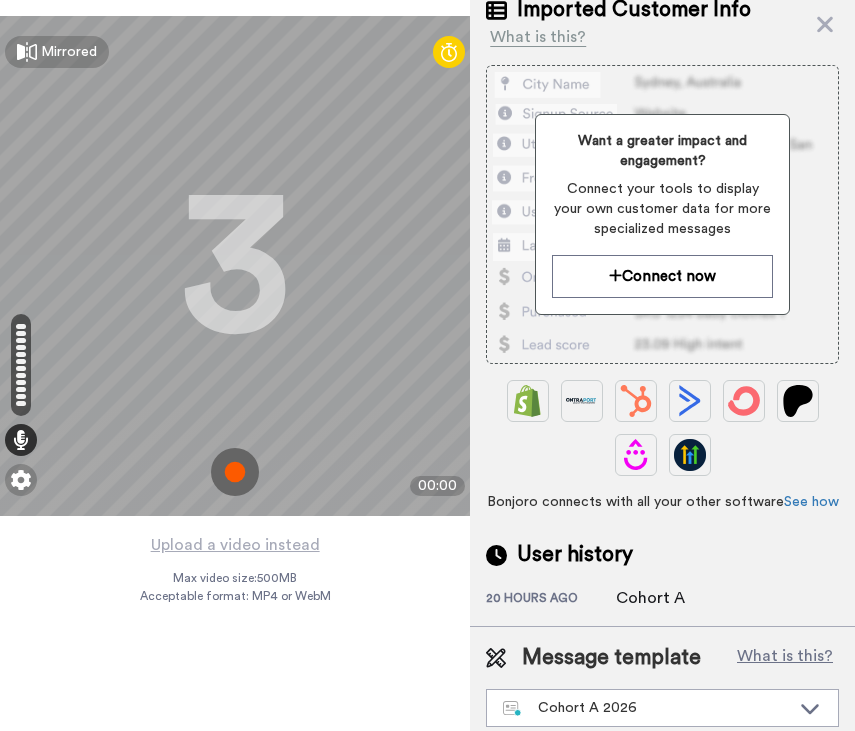 click at bounding box center [235, 472] 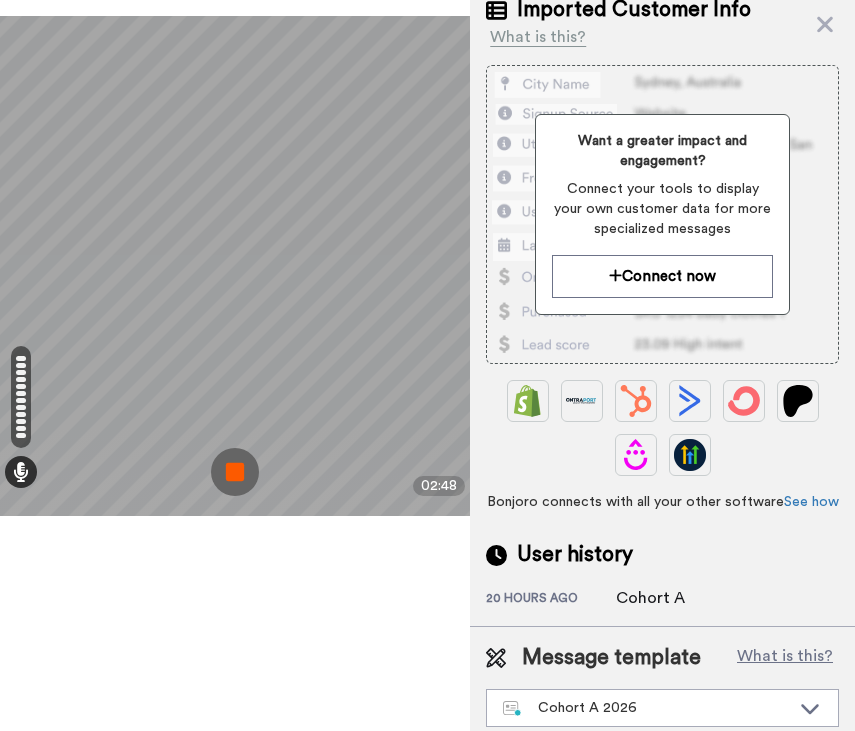 click at bounding box center [235, 472] 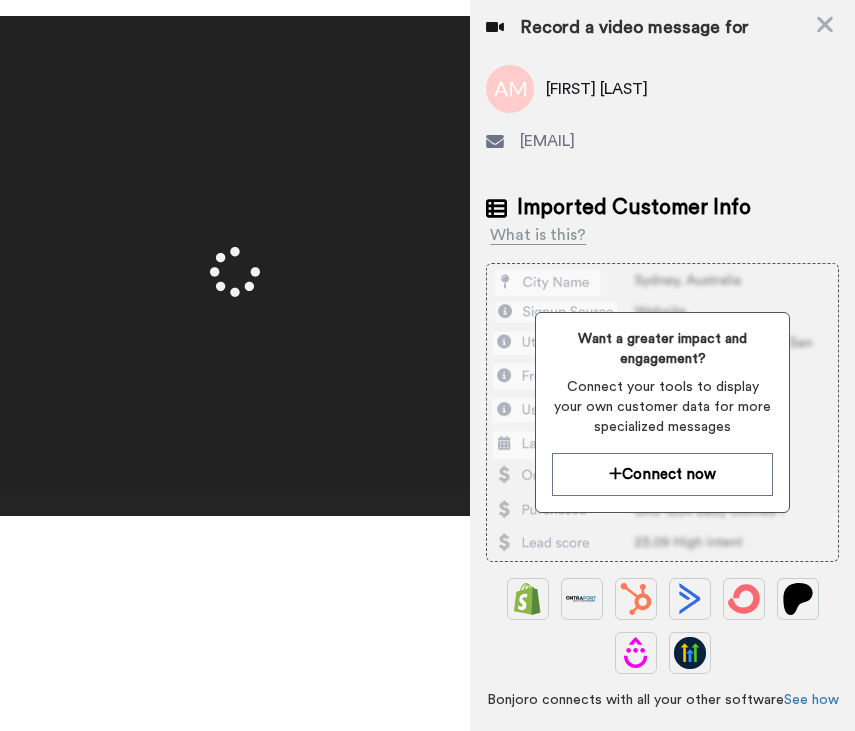 scroll, scrollTop: 0, scrollLeft: 0, axis: both 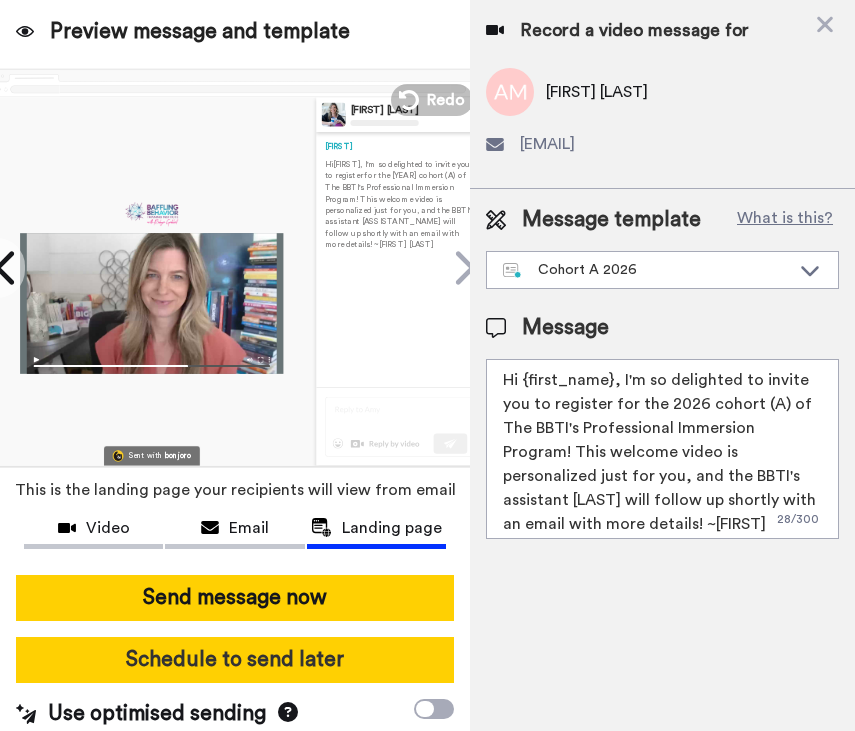click on "Schedule to send later" at bounding box center (235, 660) 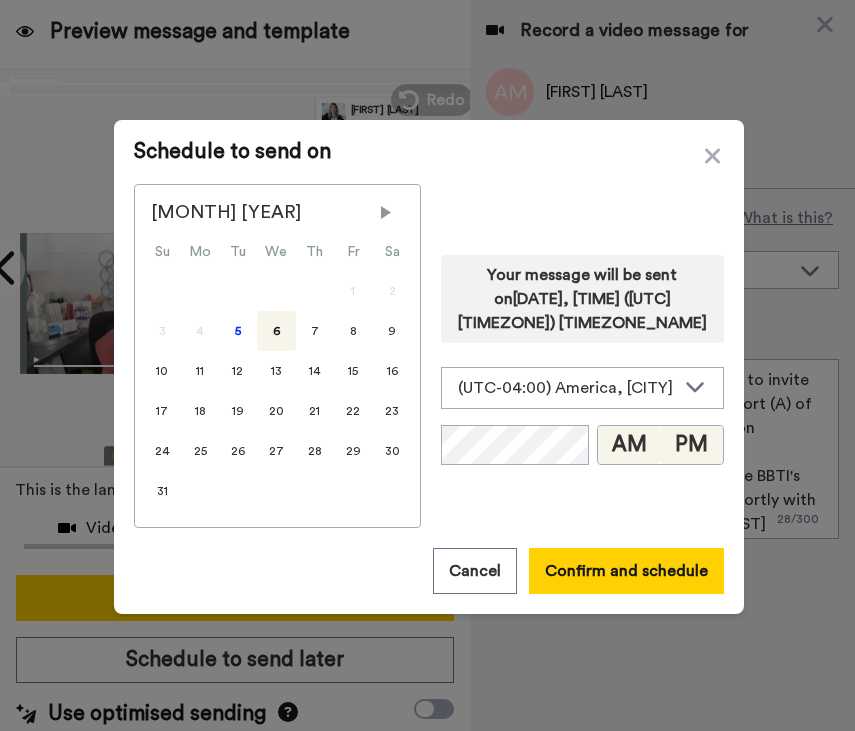 click on "PM" at bounding box center [691, 445] 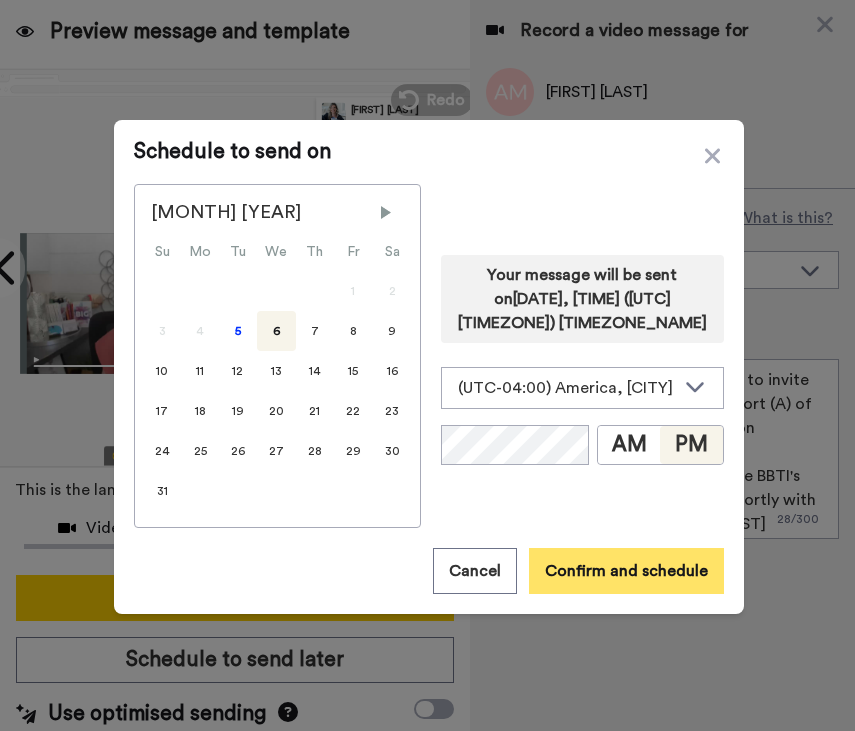 click on "Confirm and schedule" at bounding box center [626, 571] 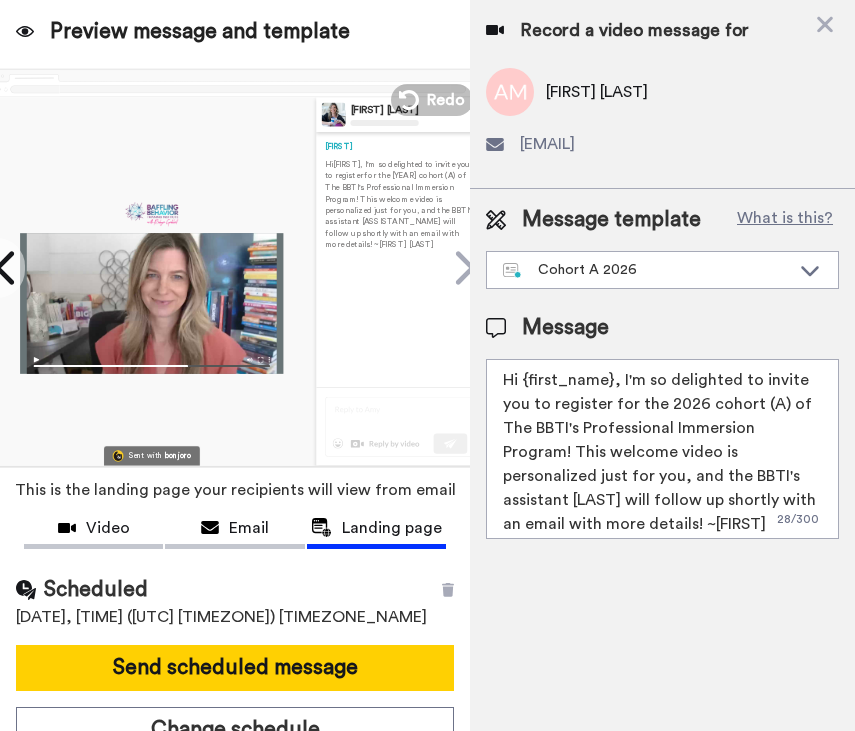 scroll, scrollTop: 65, scrollLeft: 0, axis: vertical 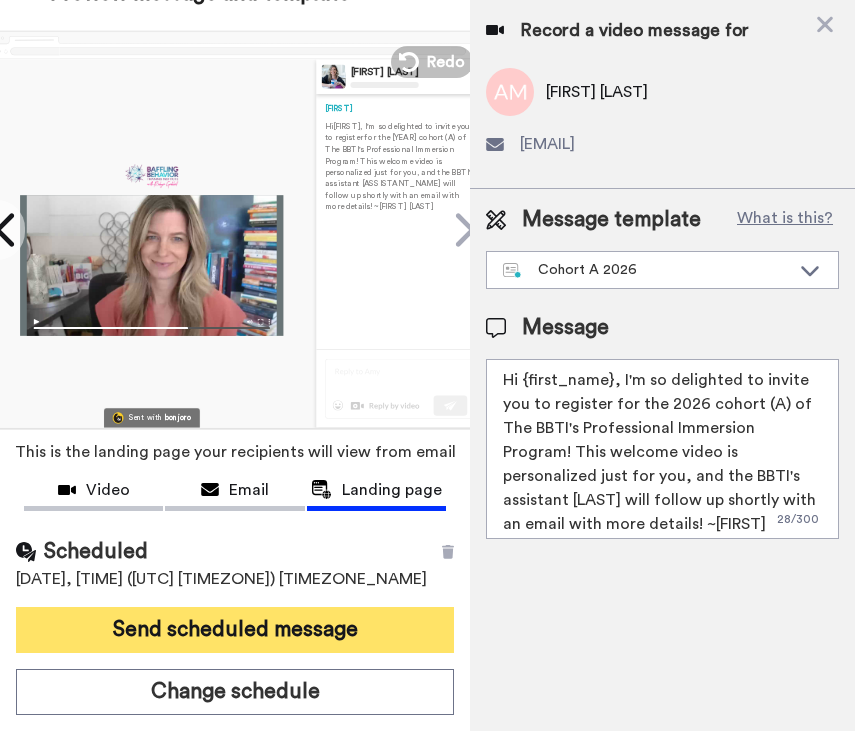 click on "Send scheduled message" at bounding box center [235, 630] 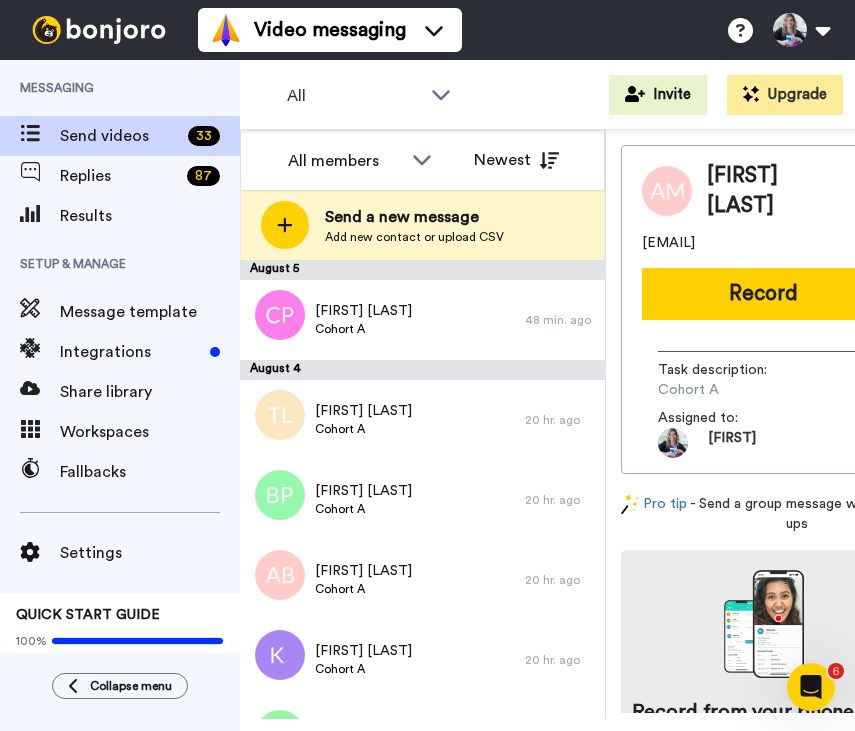 scroll, scrollTop: 0, scrollLeft: 0, axis: both 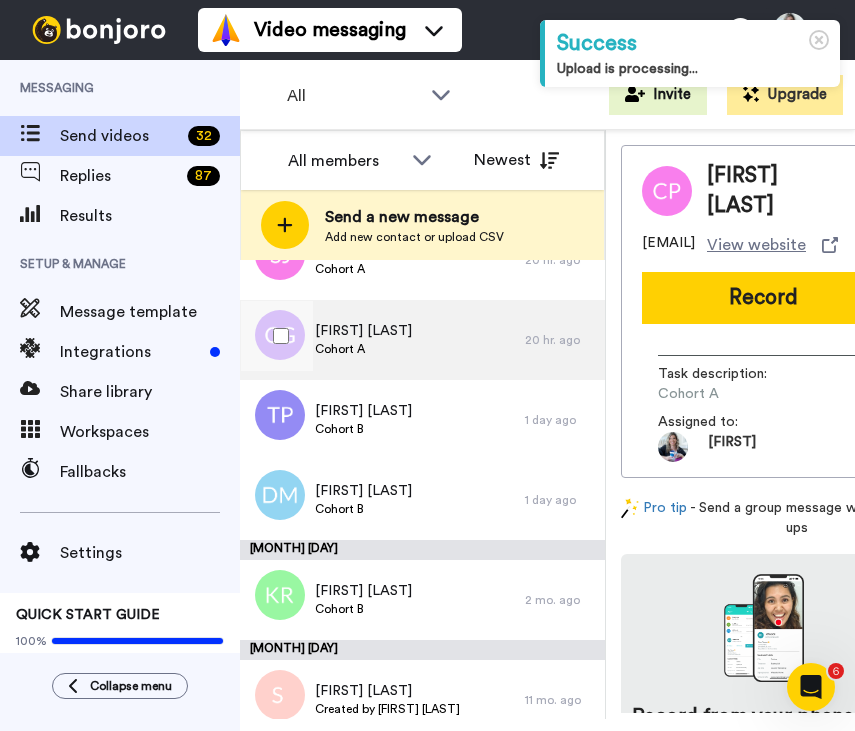 click on "Cohort A" at bounding box center [363, 349] 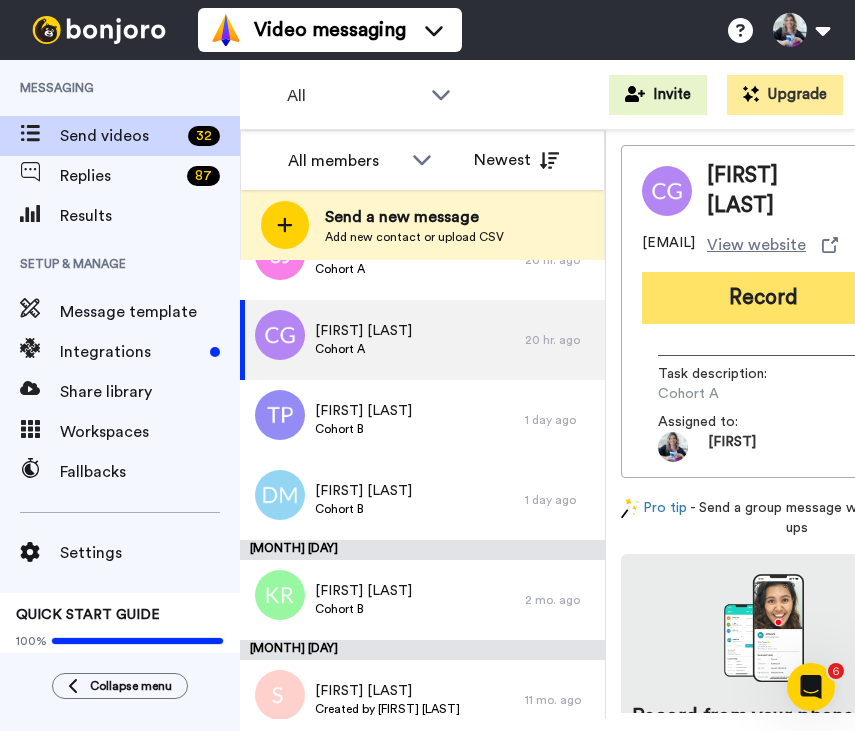 click on "Record" at bounding box center (763, 298) 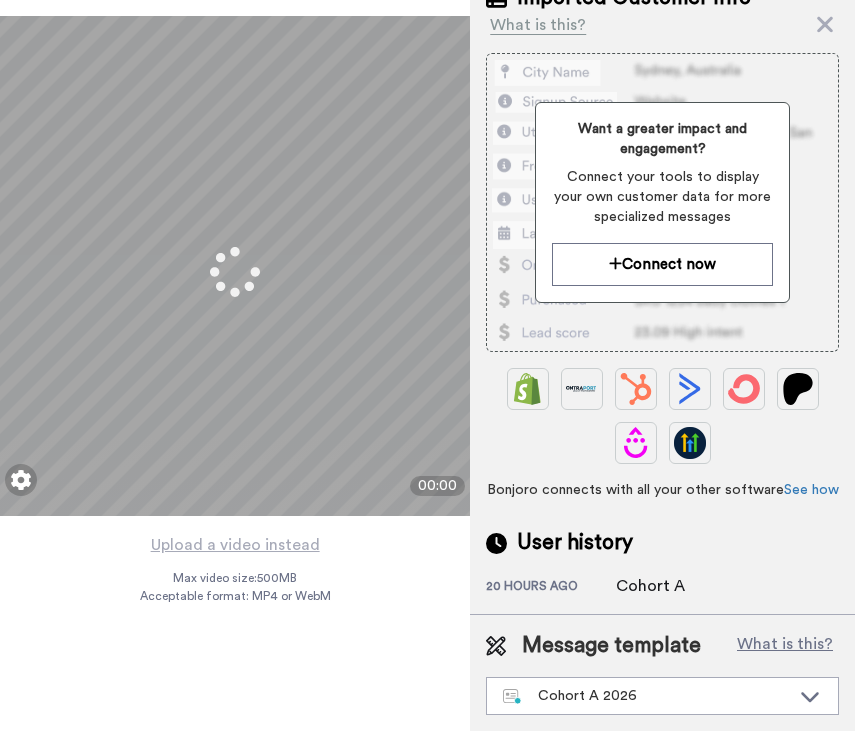 scroll, scrollTop: 0, scrollLeft: 0, axis: both 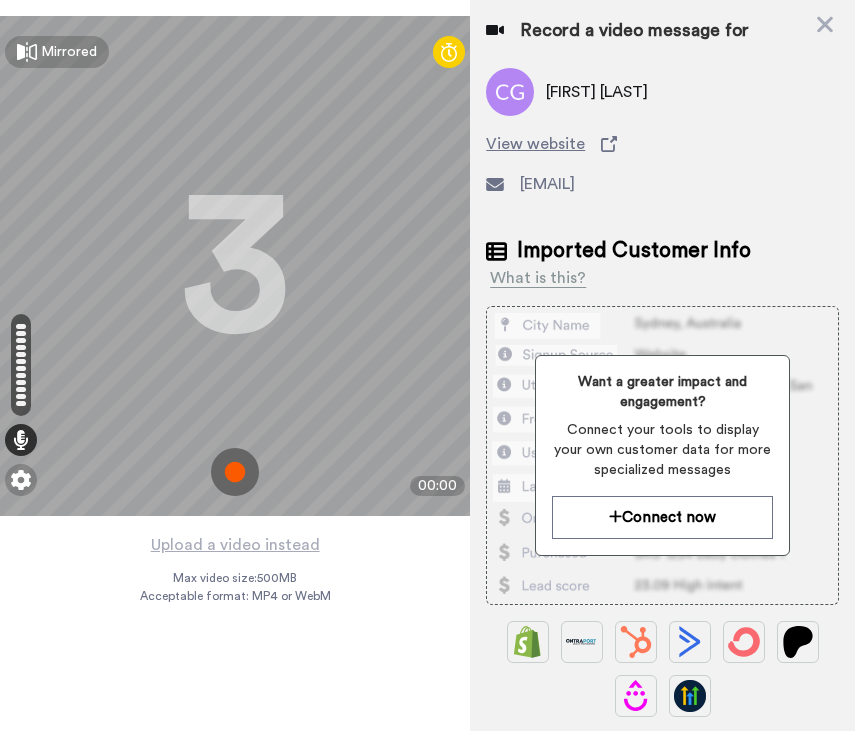 click at bounding box center (235, 472) 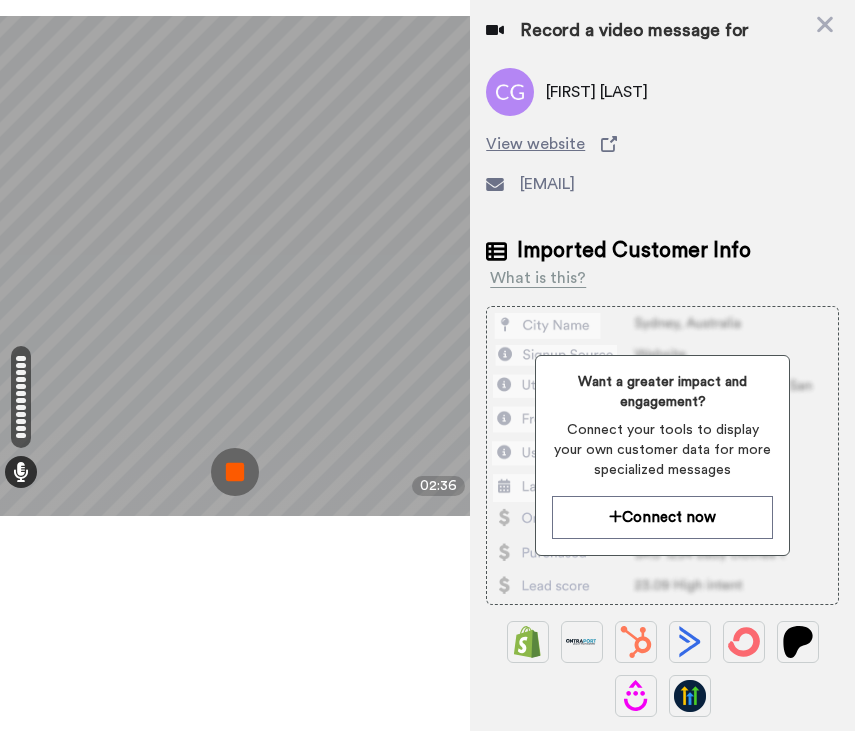 click at bounding box center (235, 472) 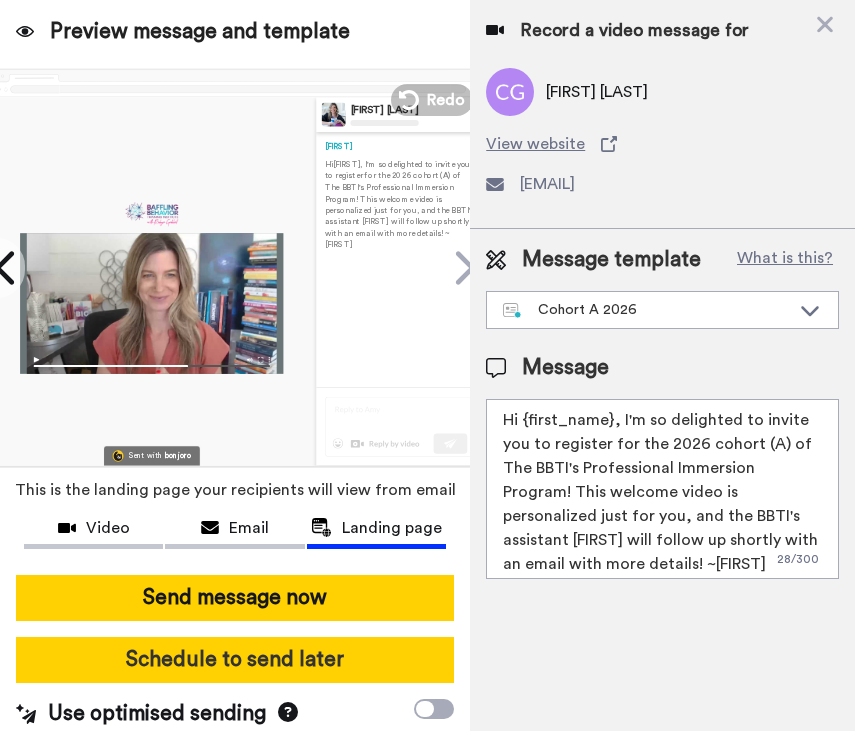 click on "Schedule to send later" at bounding box center [235, 660] 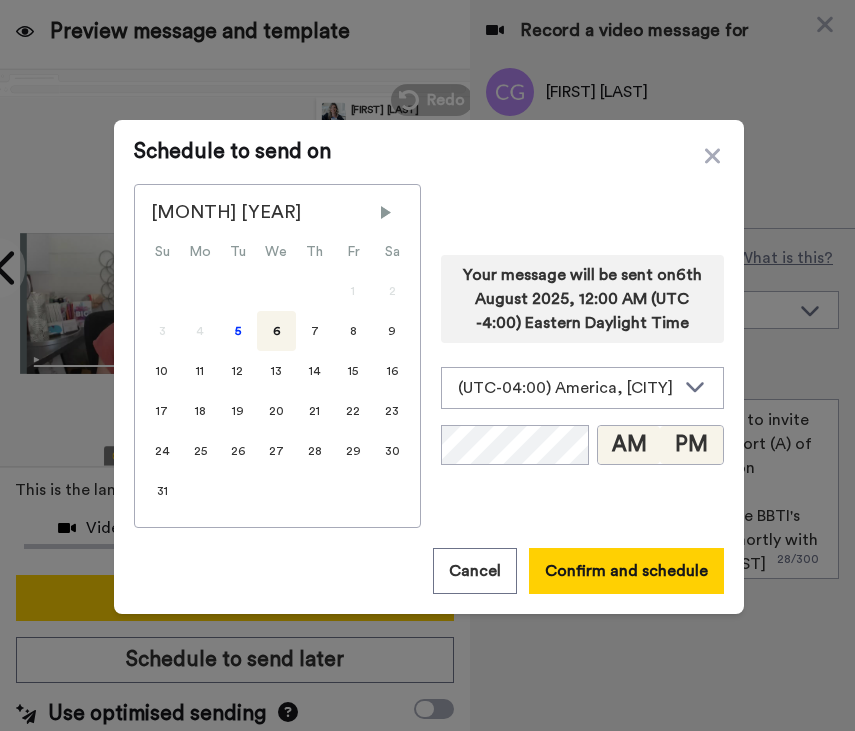click on "PM" at bounding box center (691, 445) 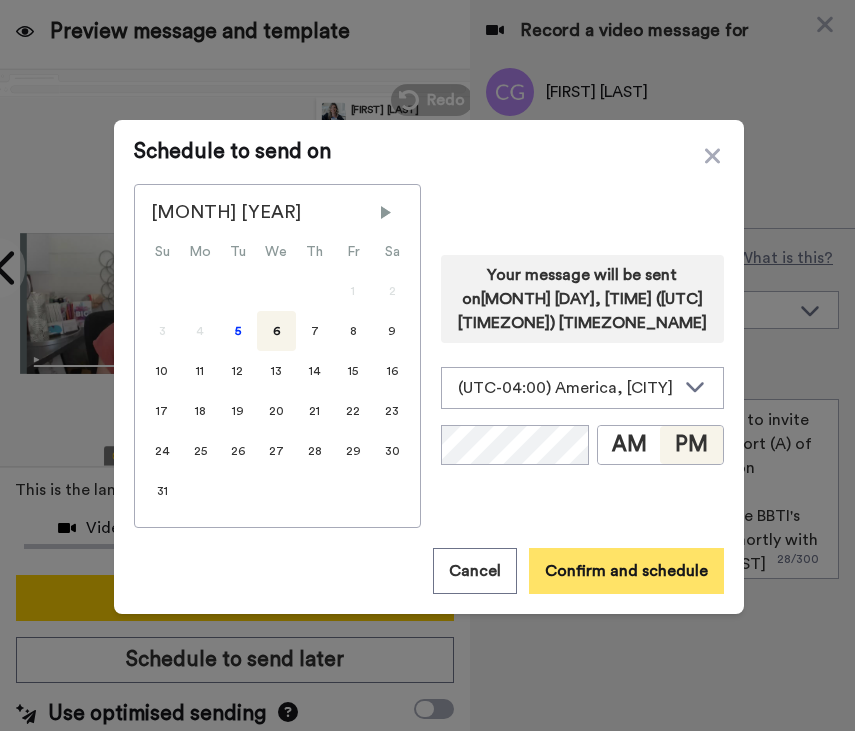 click on "Confirm and schedule" at bounding box center (626, 571) 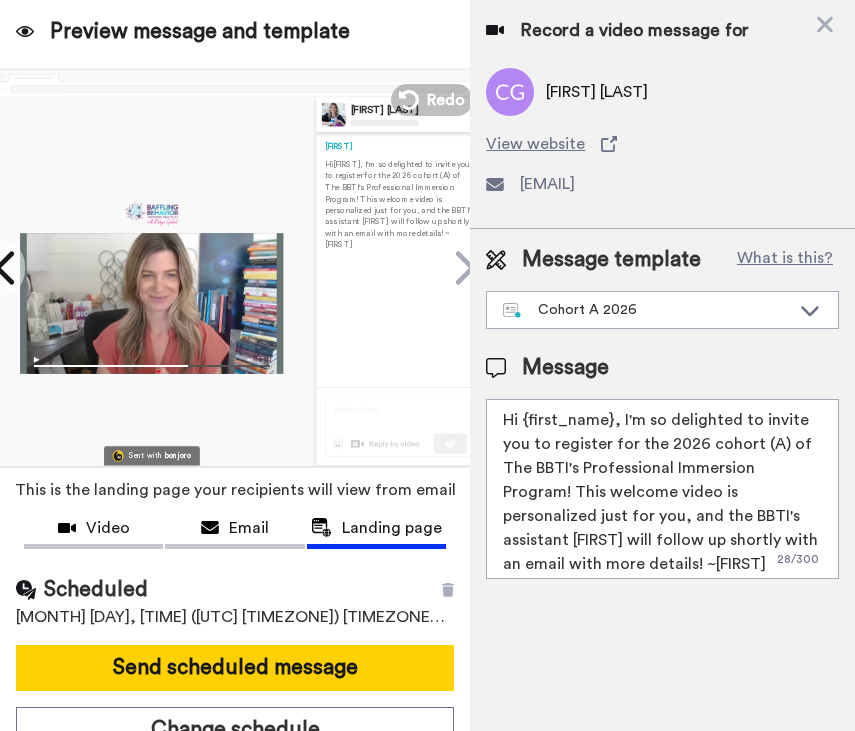 scroll, scrollTop: 65, scrollLeft: 0, axis: vertical 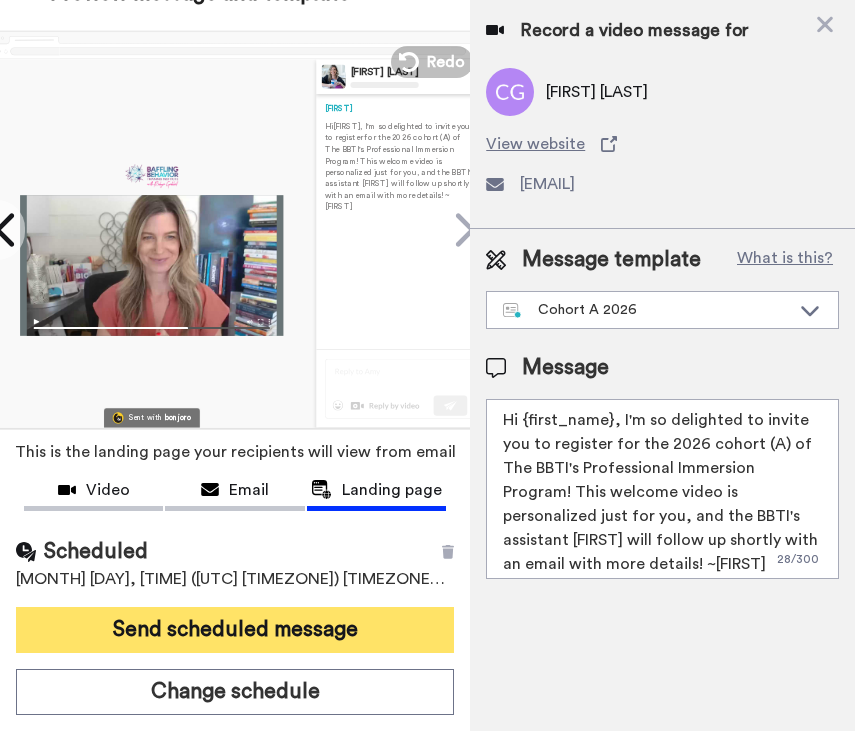click on "Send scheduled message" at bounding box center (235, 630) 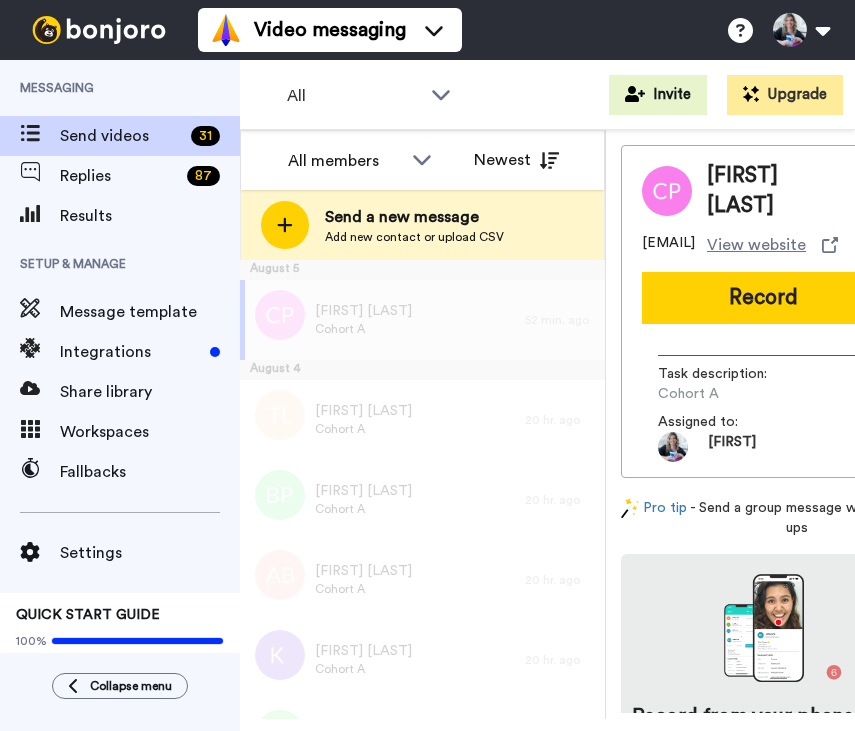 scroll, scrollTop: 0, scrollLeft: 0, axis: both 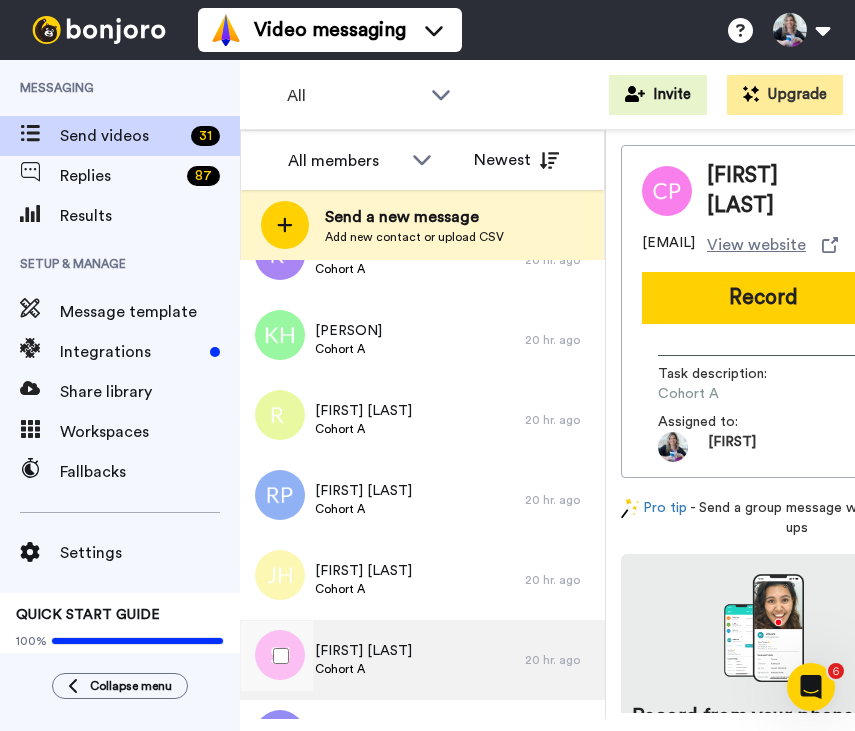 click on "Sarah Joyner" at bounding box center (363, 651) 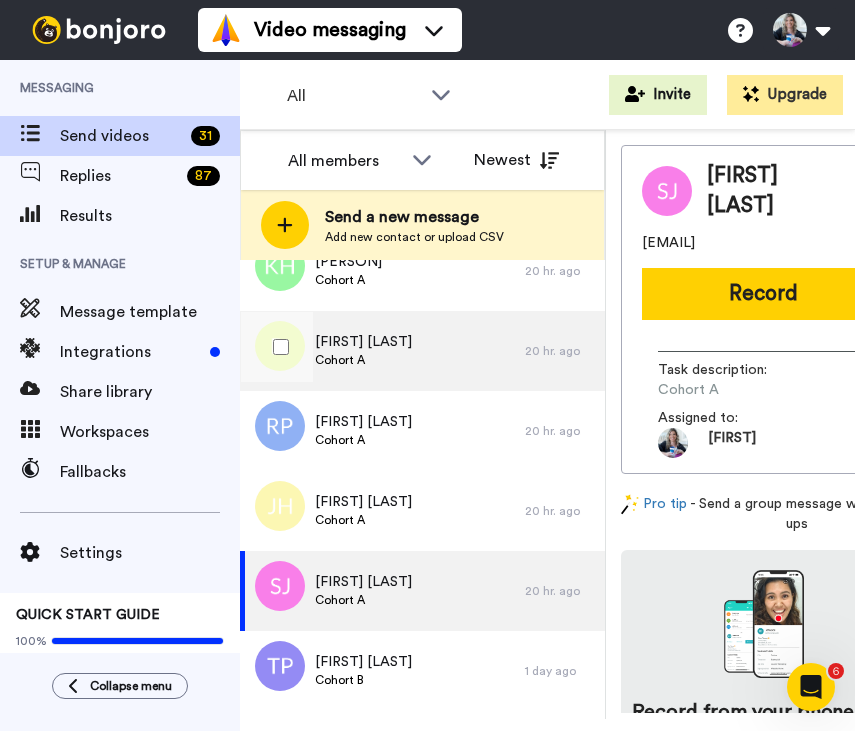 scroll, scrollTop: 500, scrollLeft: 0, axis: vertical 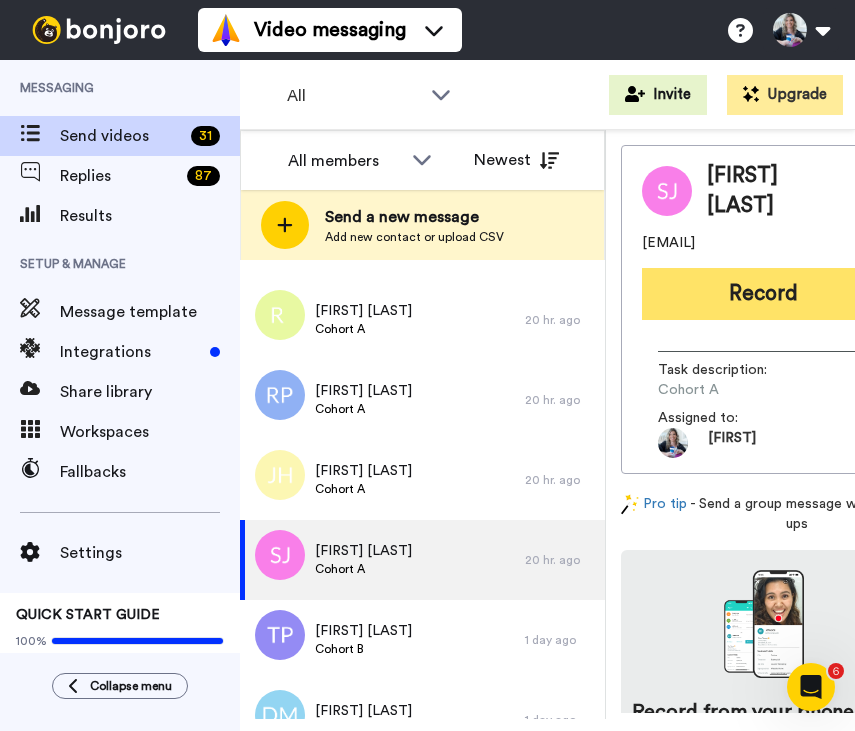 click on "Record" at bounding box center (763, 294) 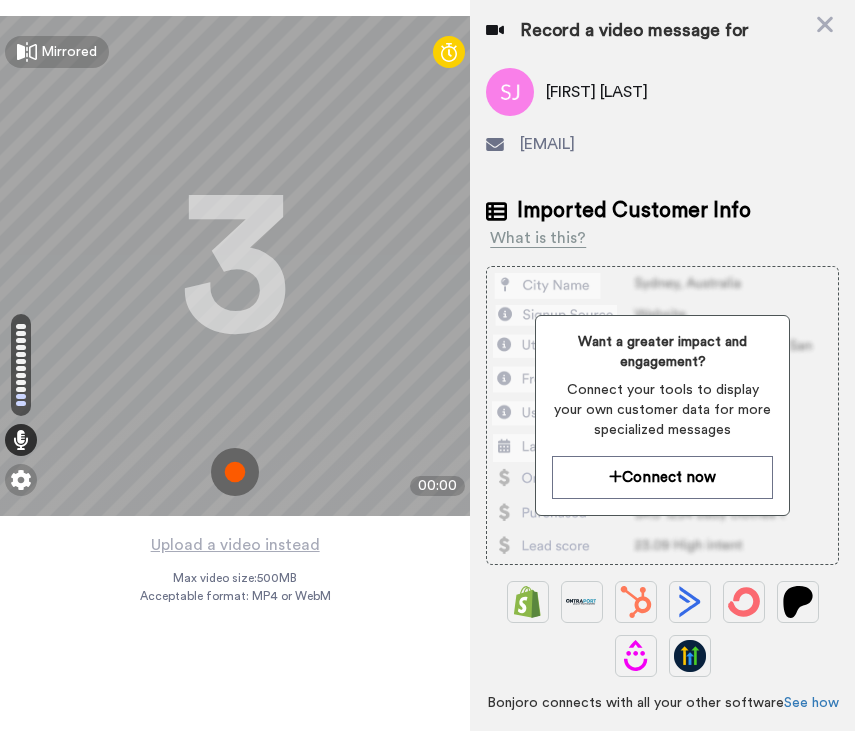 click at bounding box center [235, 472] 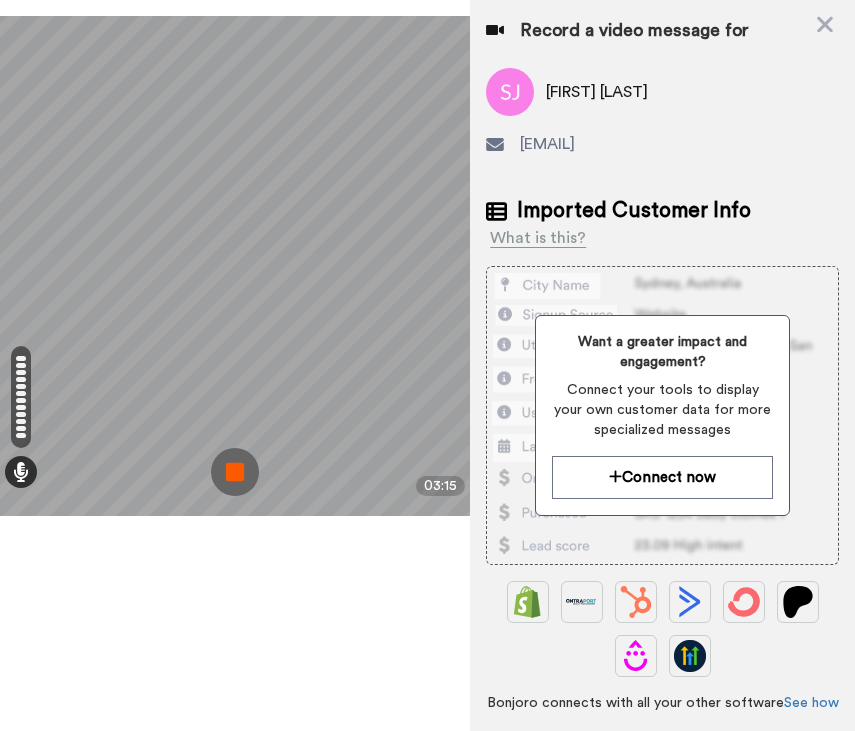 click at bounding box center [235, 472] 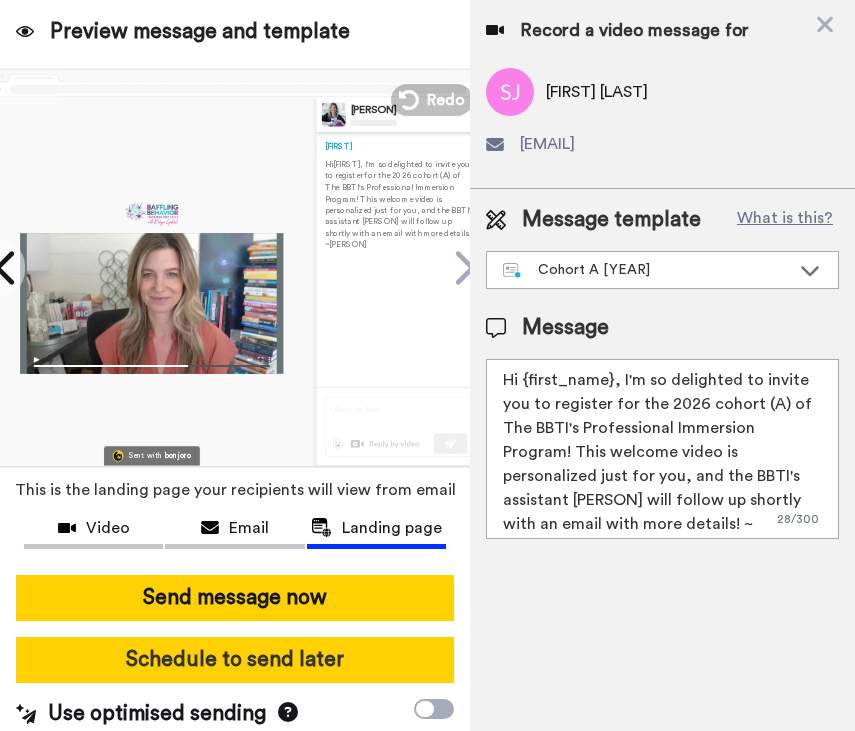 click on "Schedule to send later" at bounding box center (235, 660) 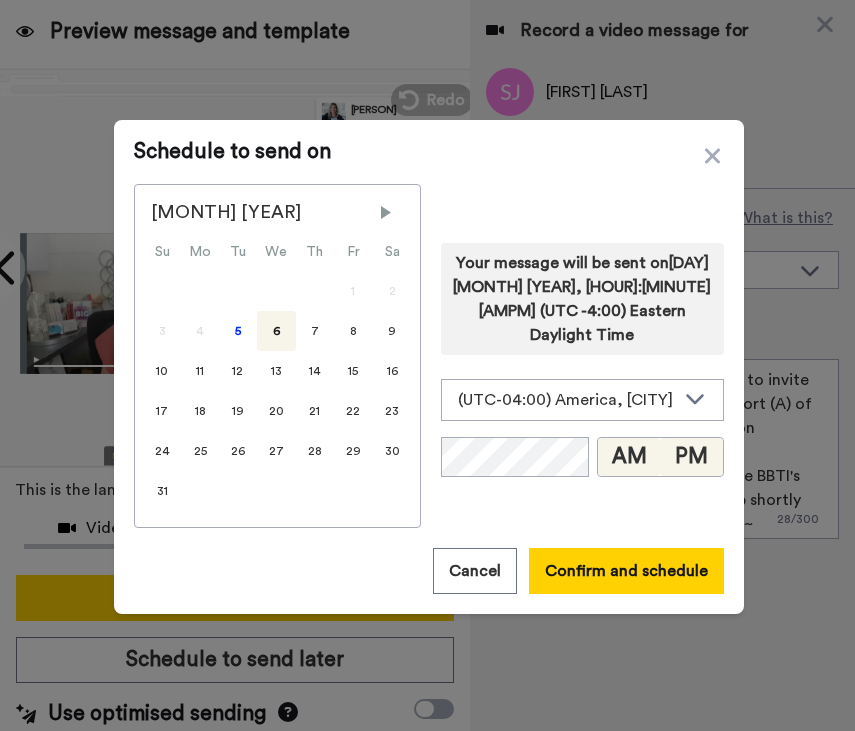 click on "PM" at bounding box center (691, 457) 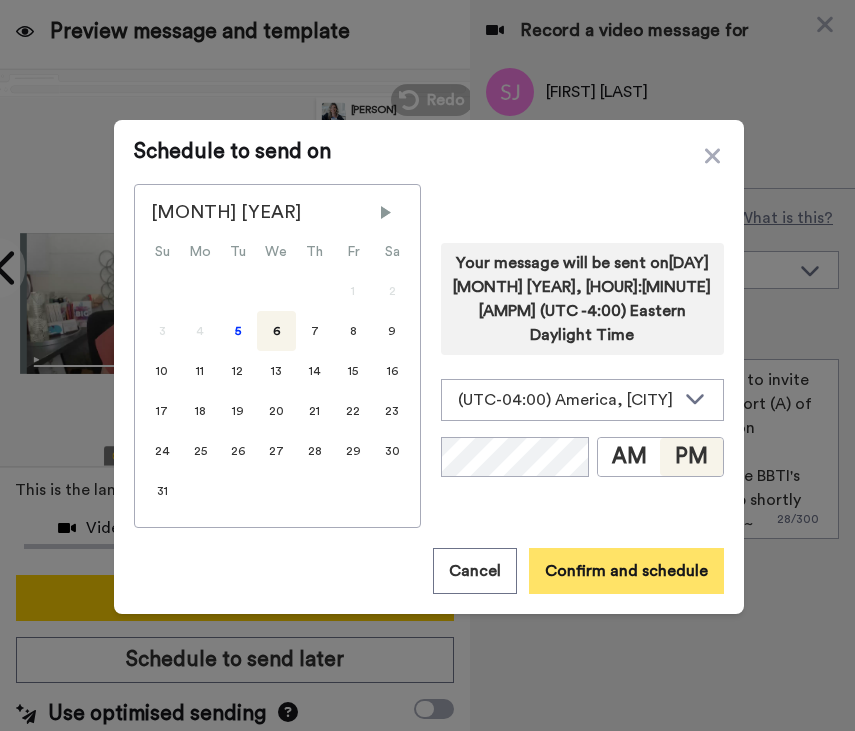 click on "Confirm and schedule" at bounding box center (626, 571) 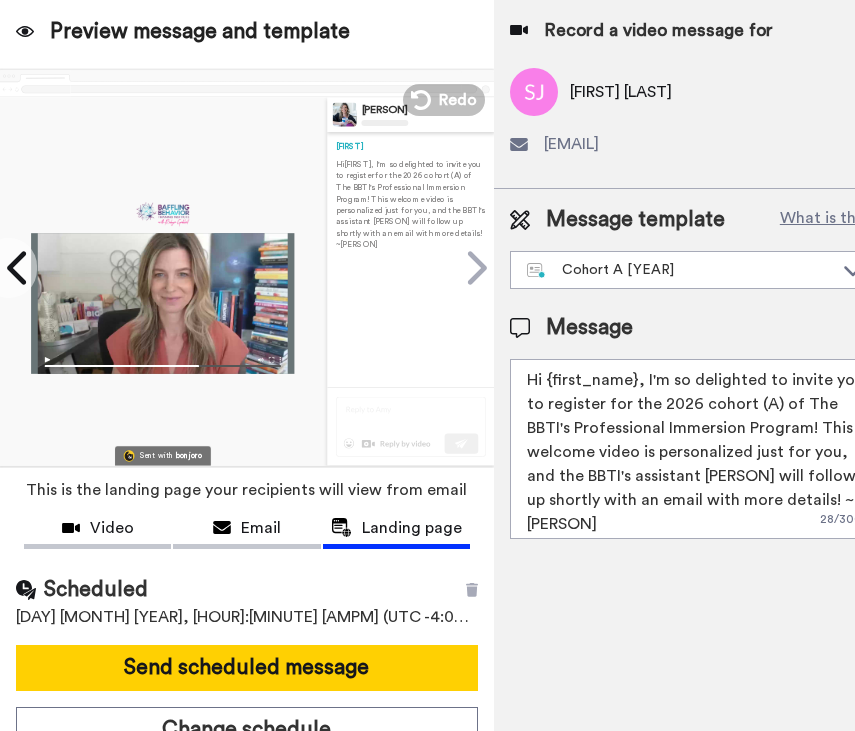 scroll, scrollTop: 65, scrollLeft: 0, axis: vertical 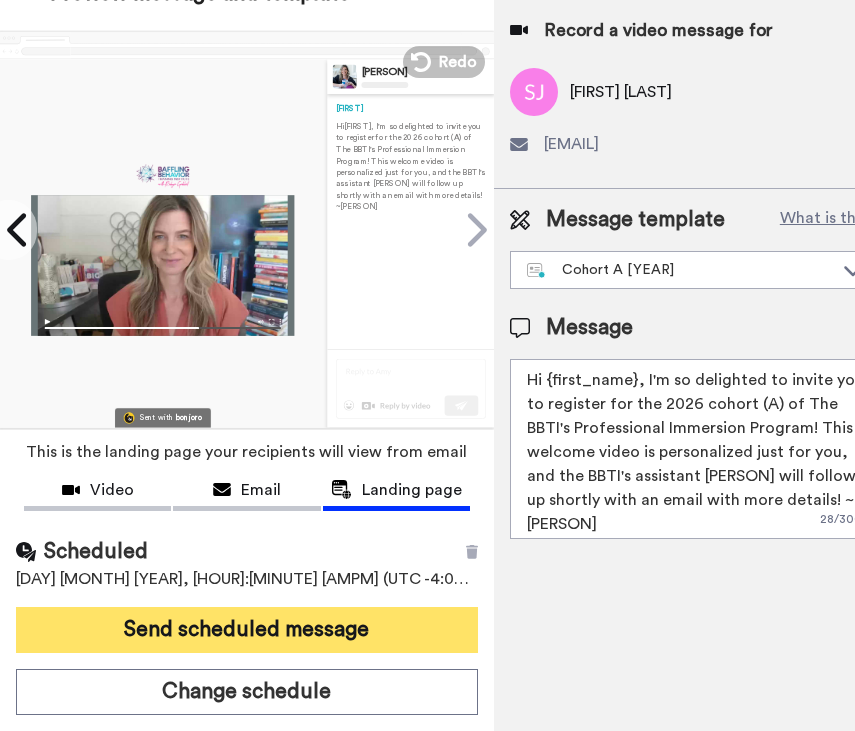 click on "Send scheduled message" at bounding box center (247, 630) 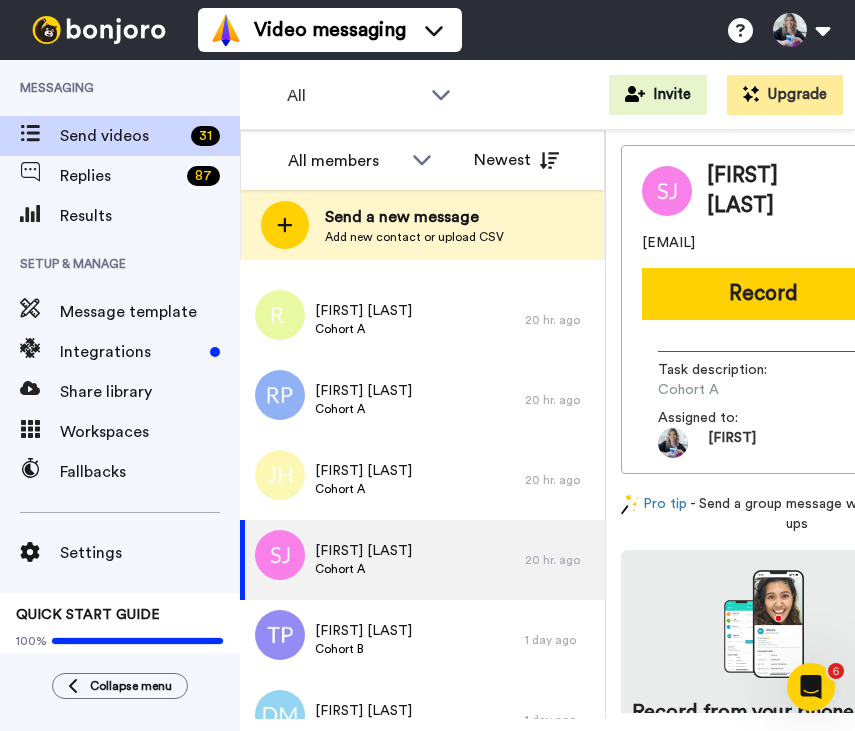 scroll, scrollTop: 0, scrollLeft: 0, axis: both 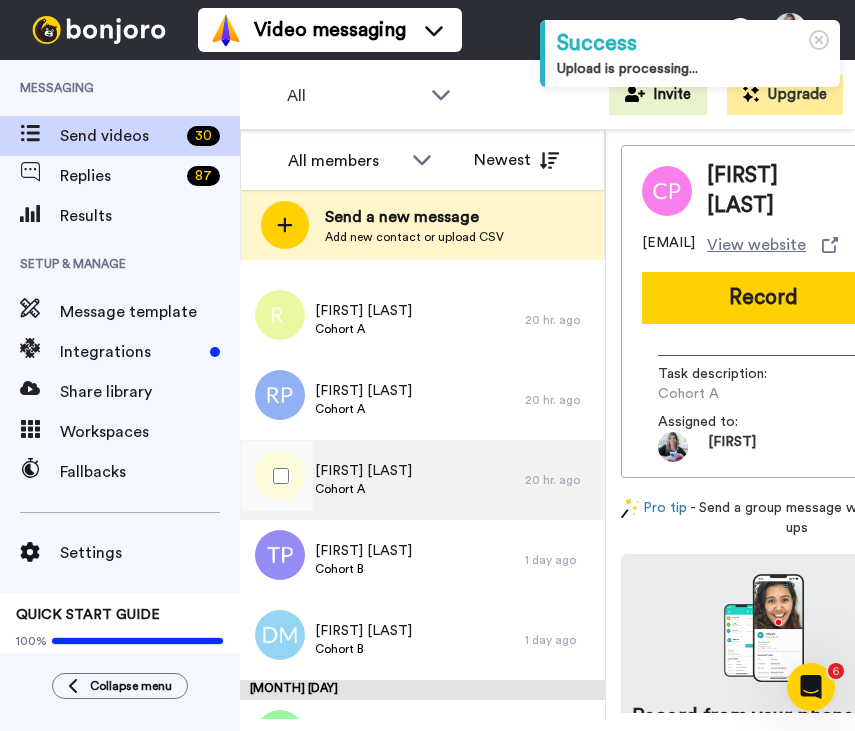 click on "[FIRST] [LAST]" at bounding box center (363, 471) 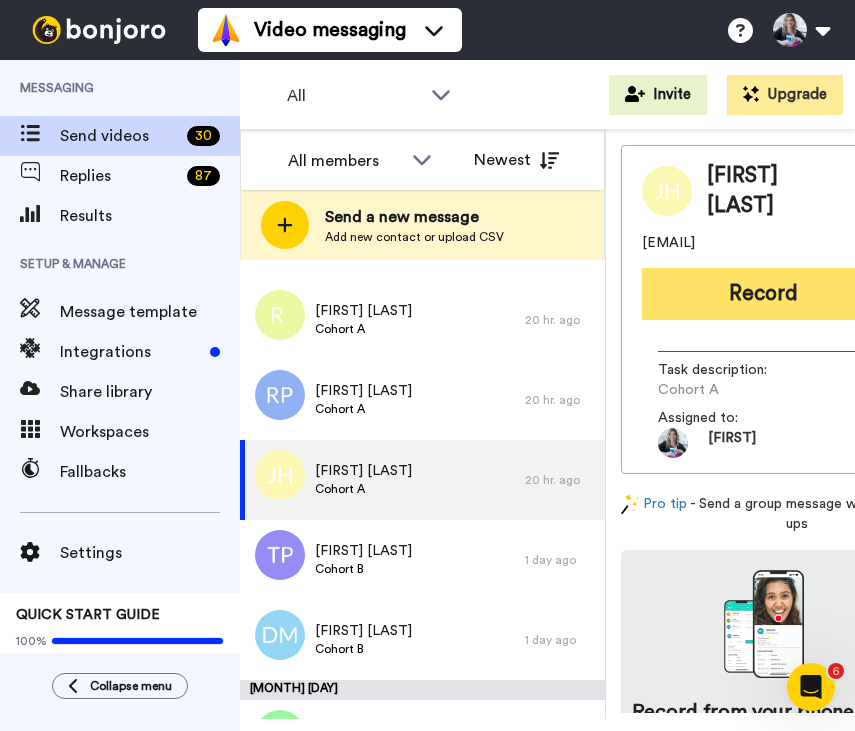 click on "Record" at bounding box center (763, 294) 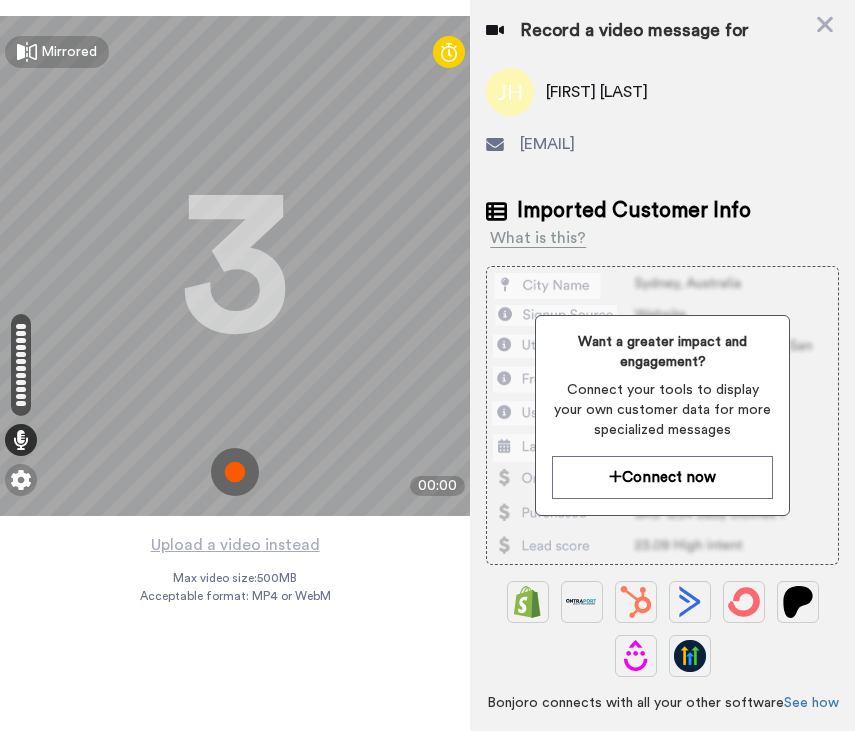 click at bounding box center [235, 472] 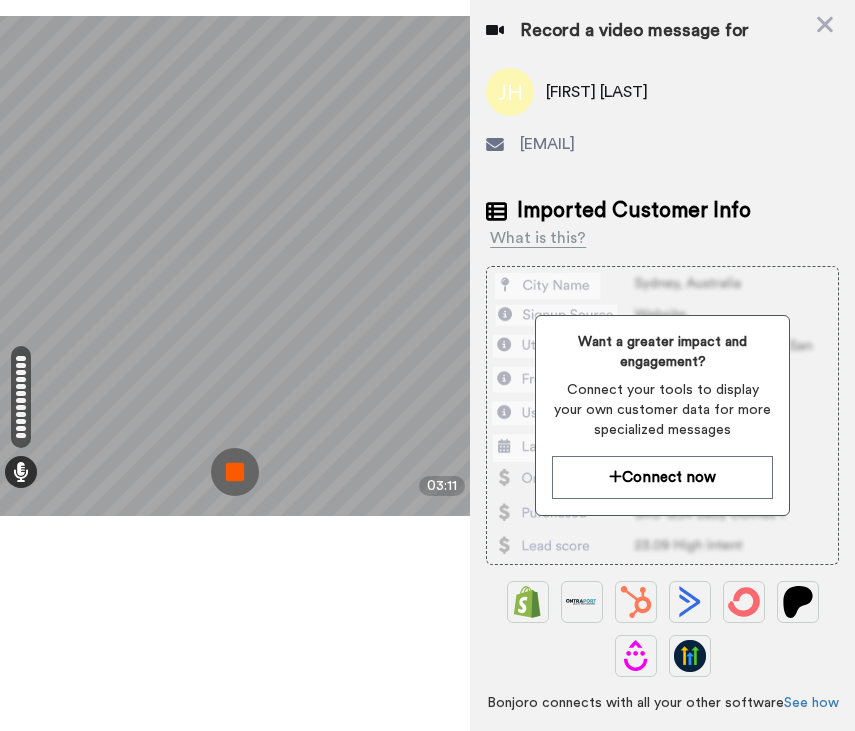 click at bounding box center [235, 472] 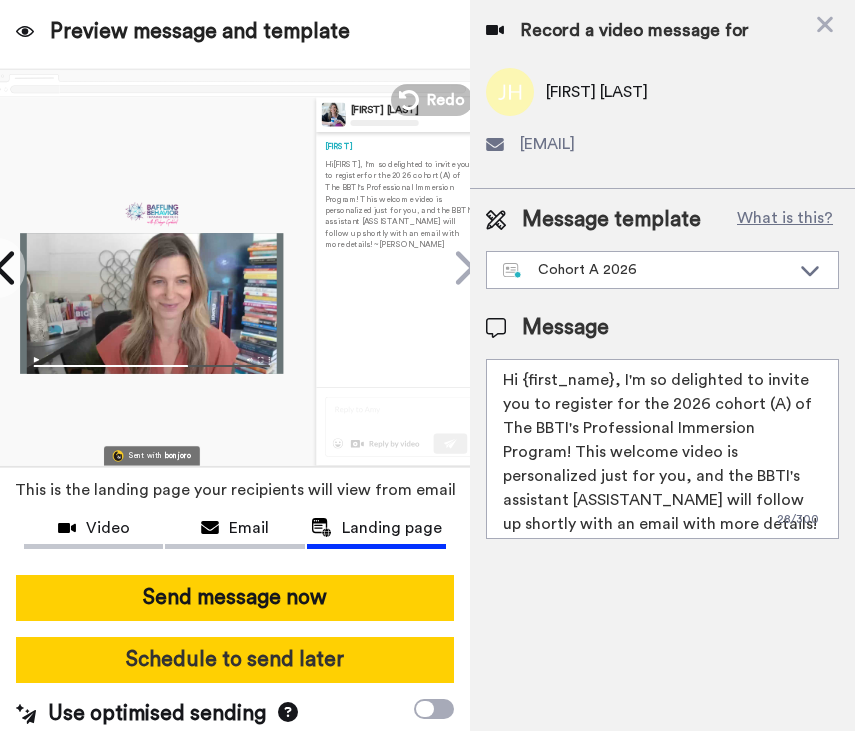 click on "Schedule to send later" at bounding box center (235, 660) 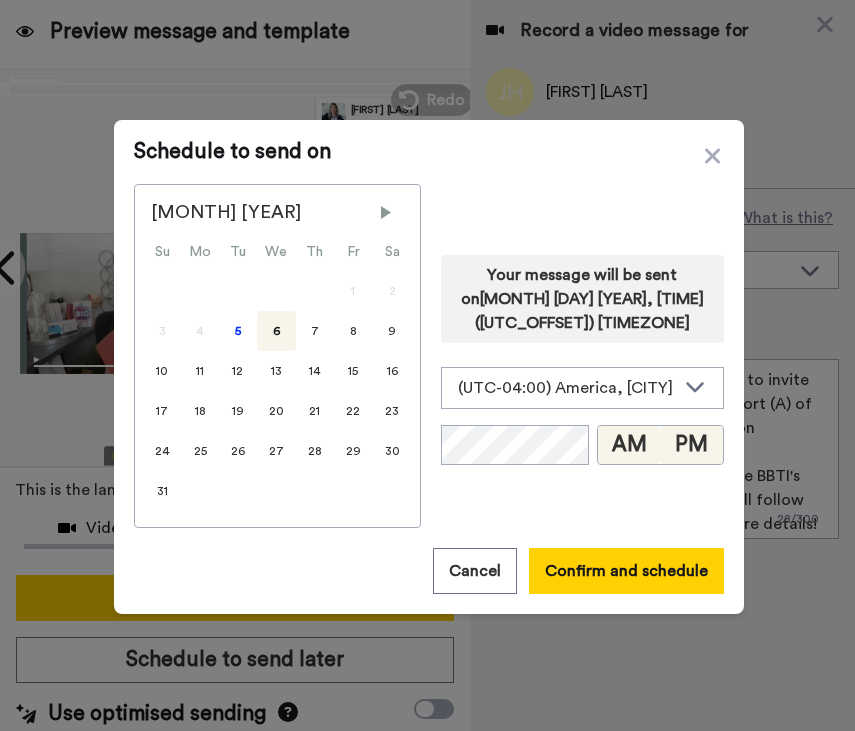 click on "PM" at bounding box center [691, 445] 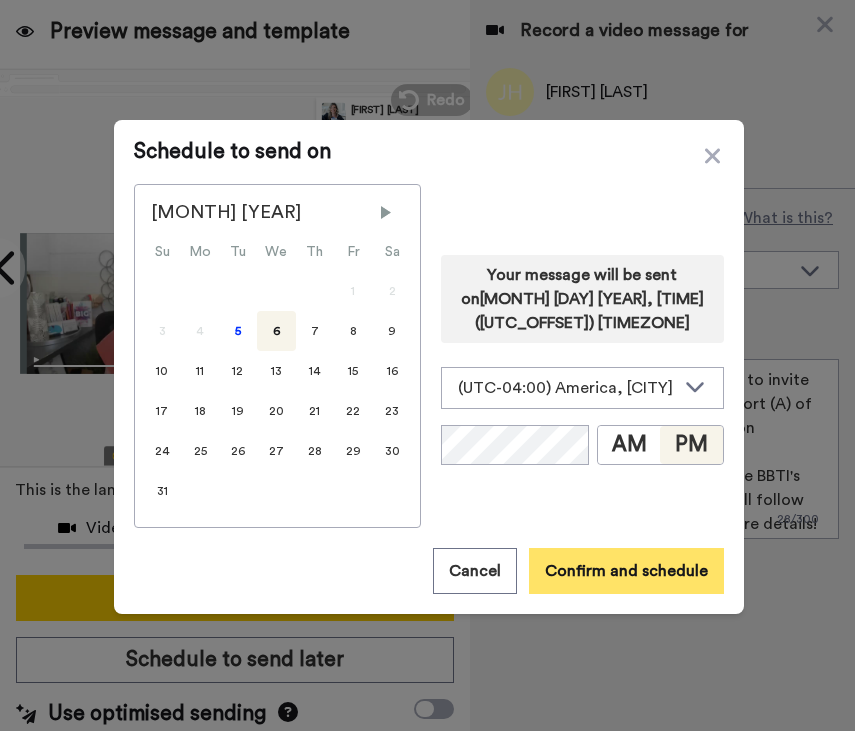 click on "Confirm and schedule" at bounding box center (626, 571) 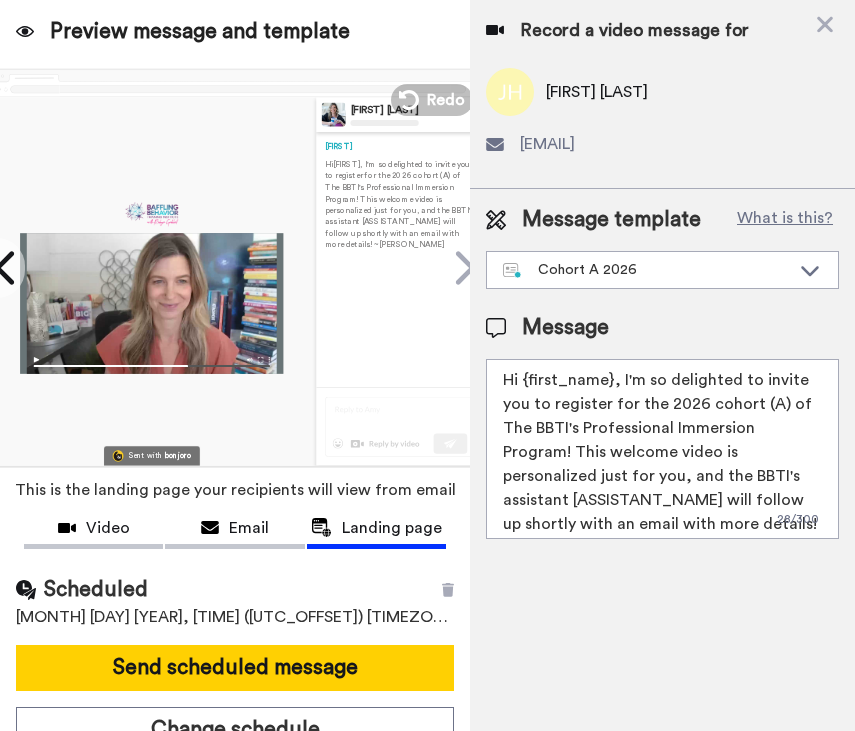 scroll, scrollTop: 65, scrollLeft: 0, axis: vertical 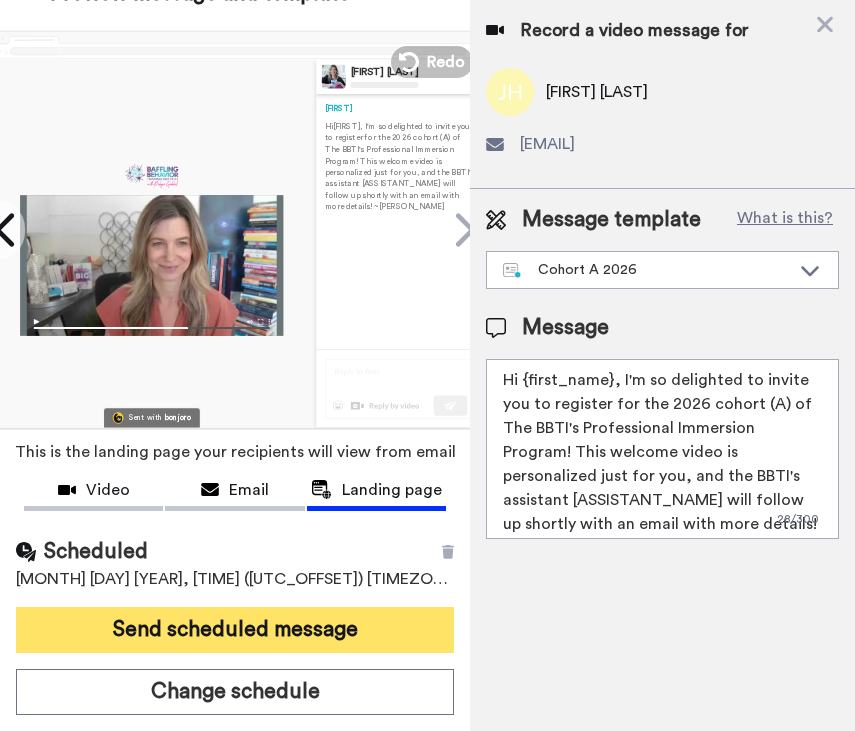 click on "Send scheduled message" at bounding box center [235, 630] 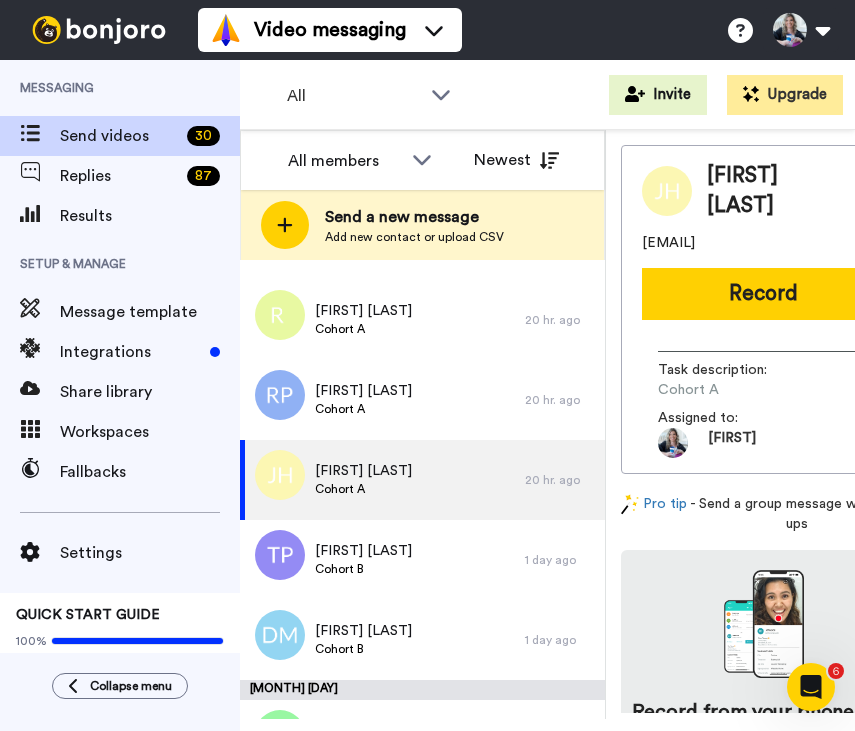 scroll, scrollTop: 0, scrollLeft: 0, axis: both 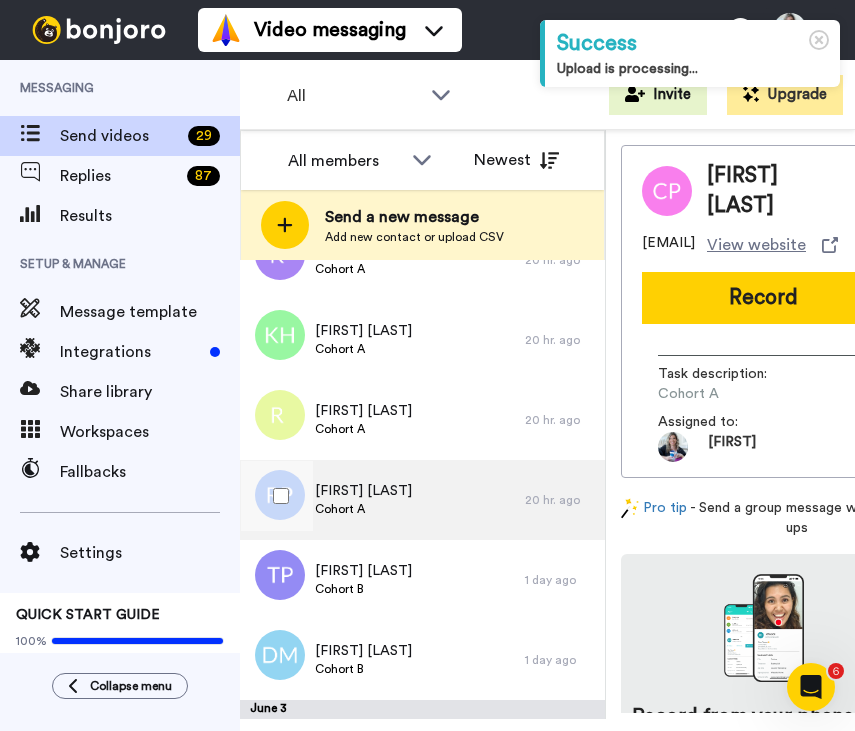 click on "[FIRST] [LAST]" at bounding box center [363, 491] 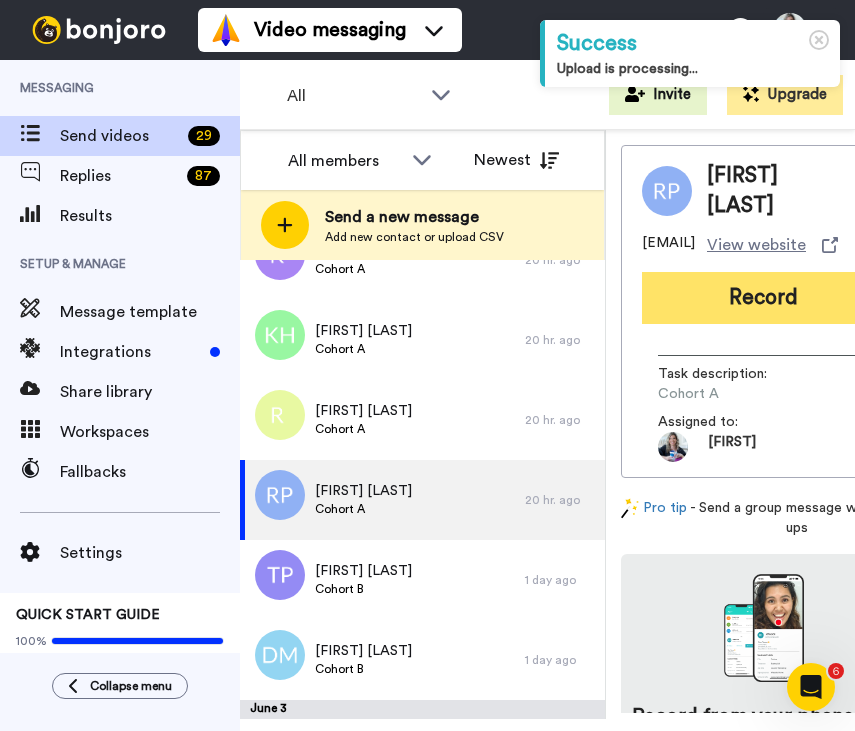 click on "Record" at bounding box center (763, 298) 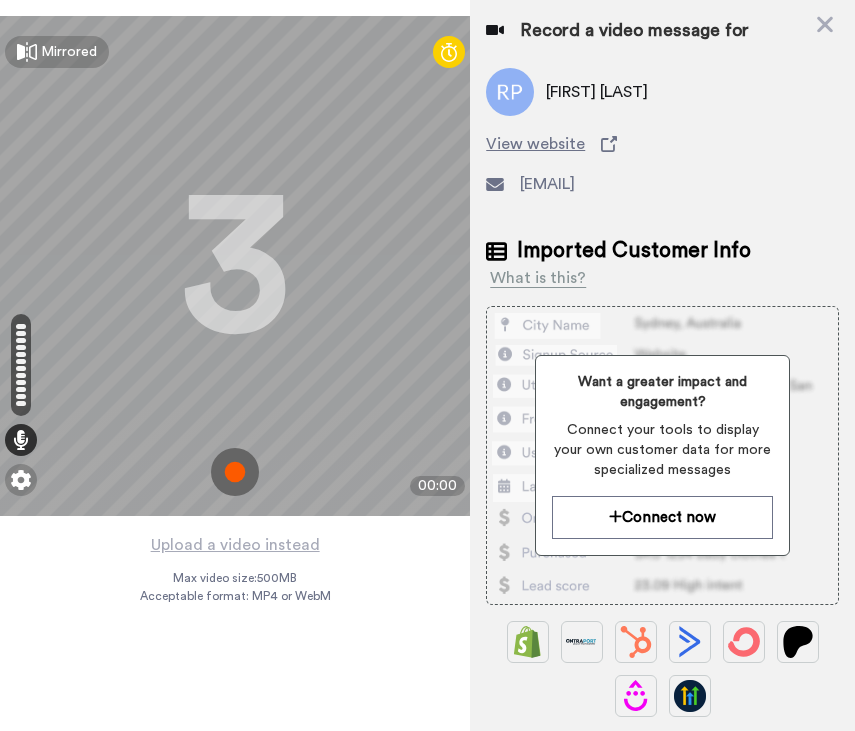 click at bounding box center (235, 472) 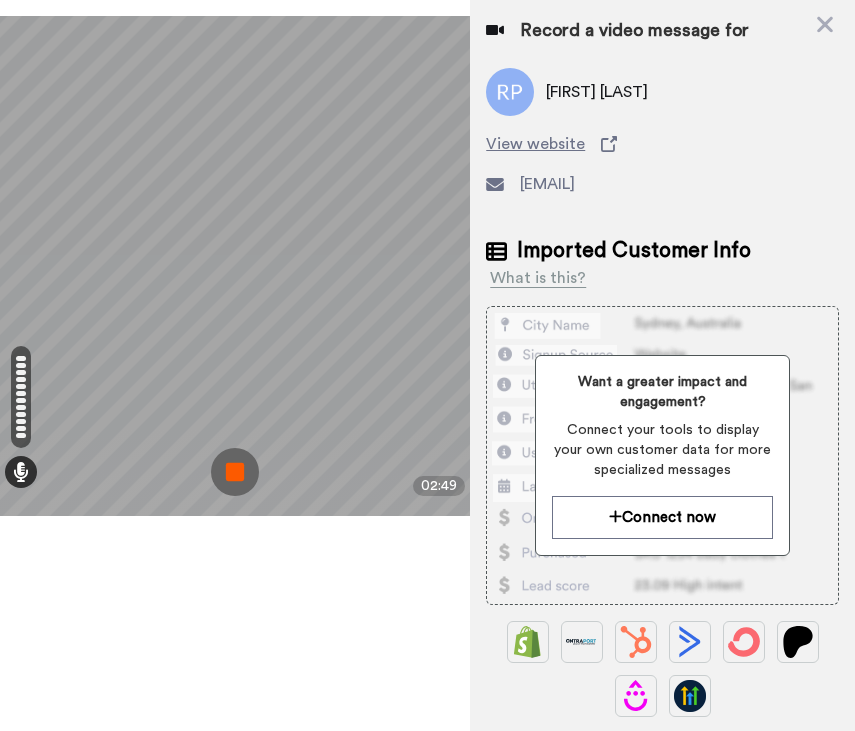 click at bounding box center (235, 472) 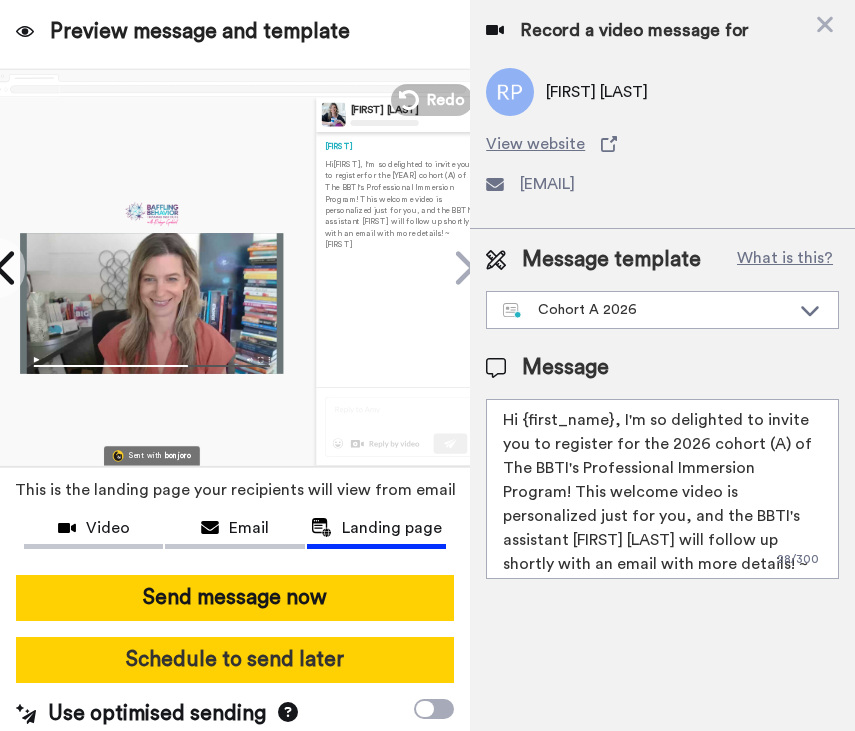 click on "Schedule to send later" at bounding box center [235, 660] 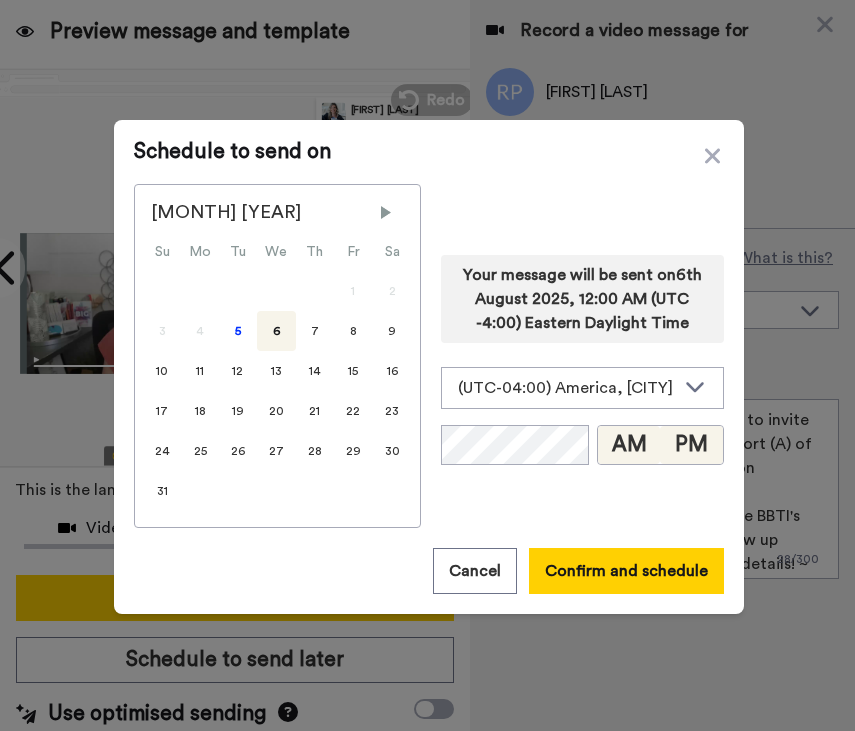 click on "PM" at bounding box center (691, 445) 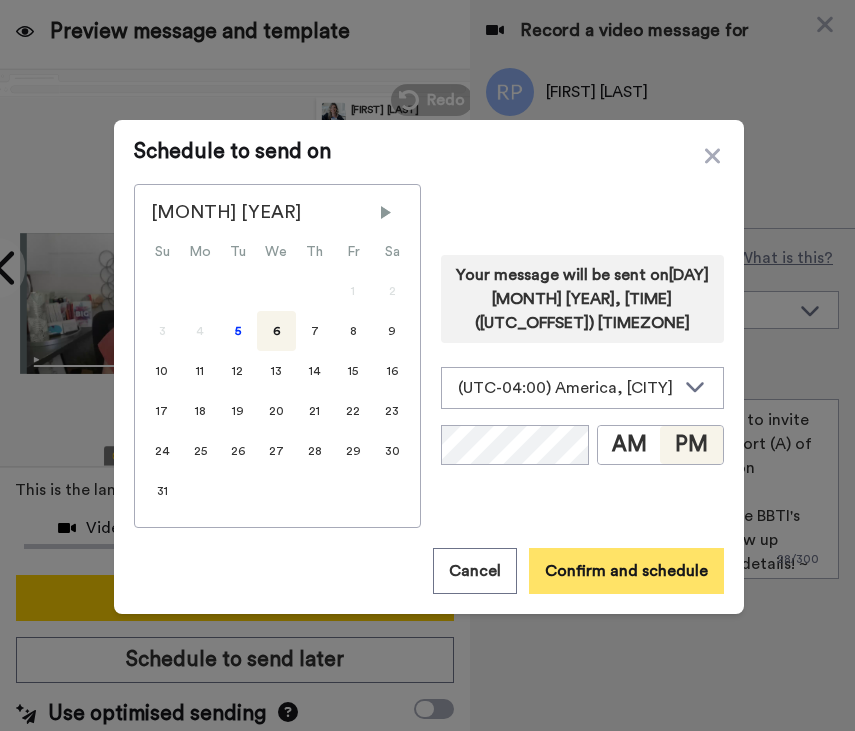 click on "Confirm and schedule" at bounding box center (626, 571) 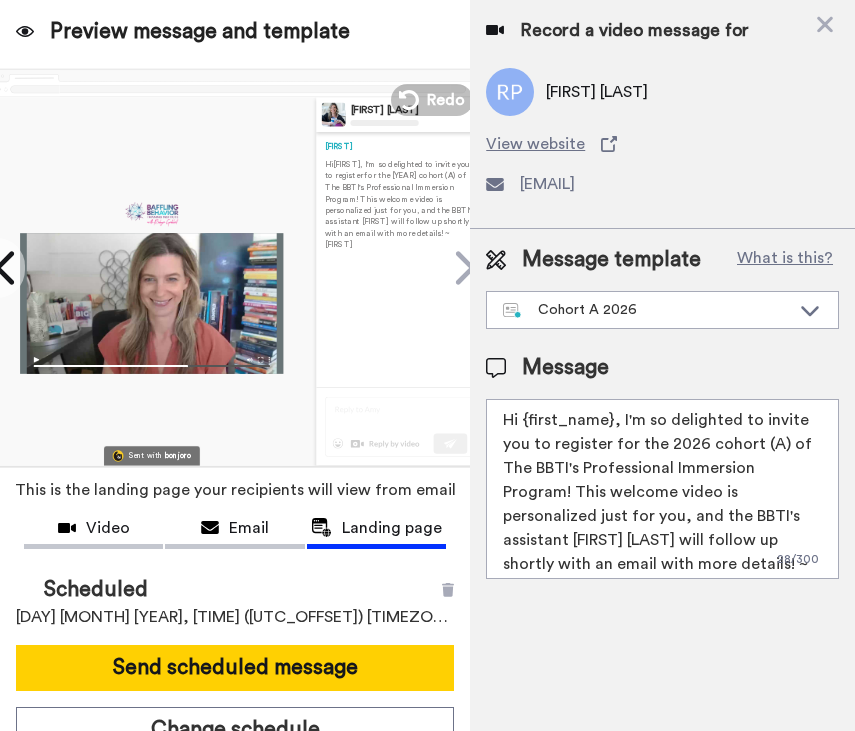 scroll, scrollTop: 65, scrollLeft: 0, axis: vertical 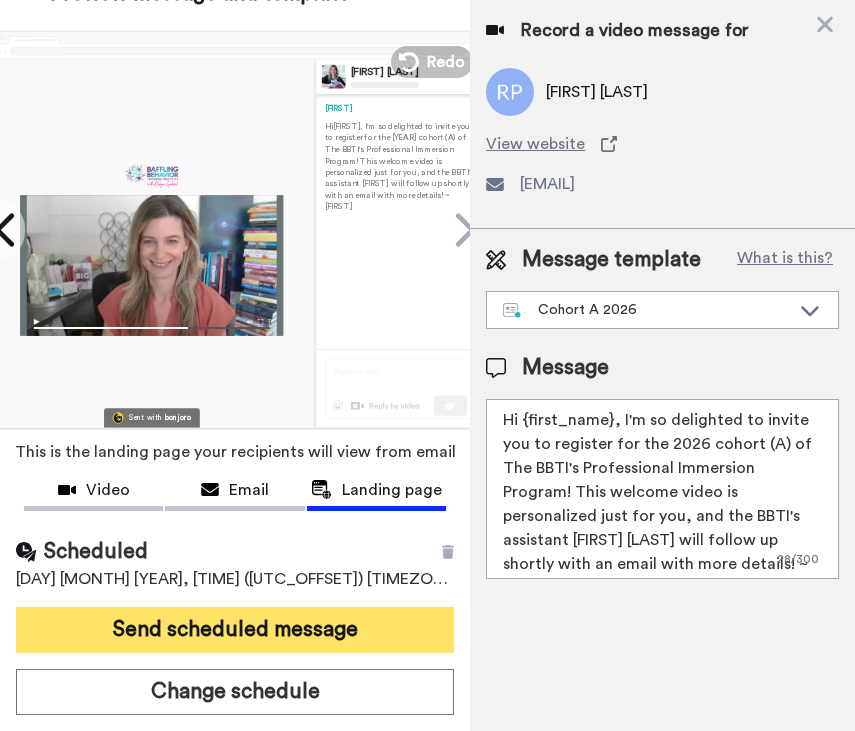 click on "Send scheduled message" at bounding box center (235, 630) 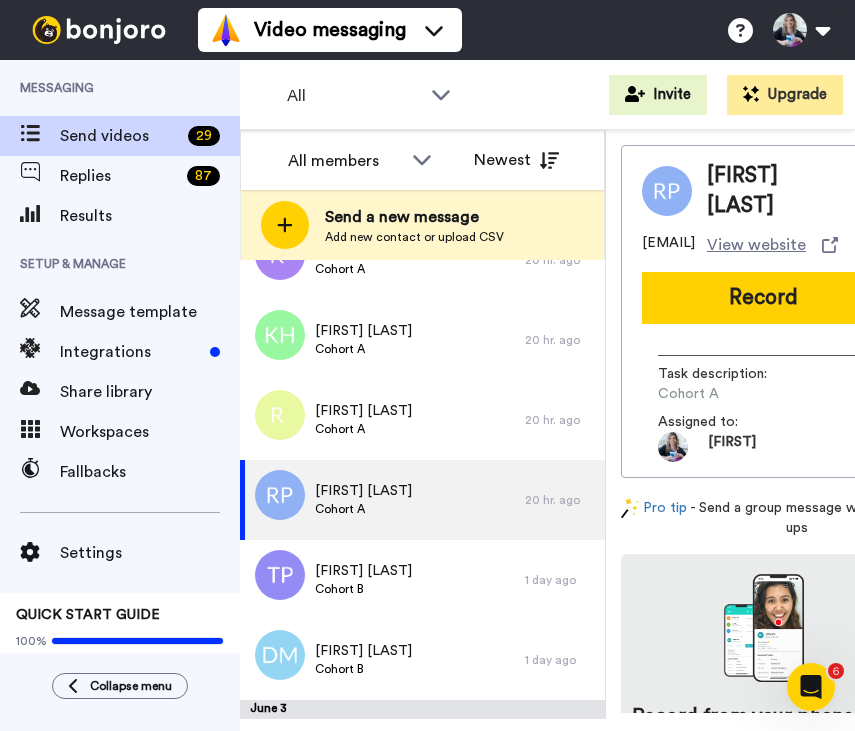 scroll, scrollTop: 0, scrollLeft: 0, axis: both 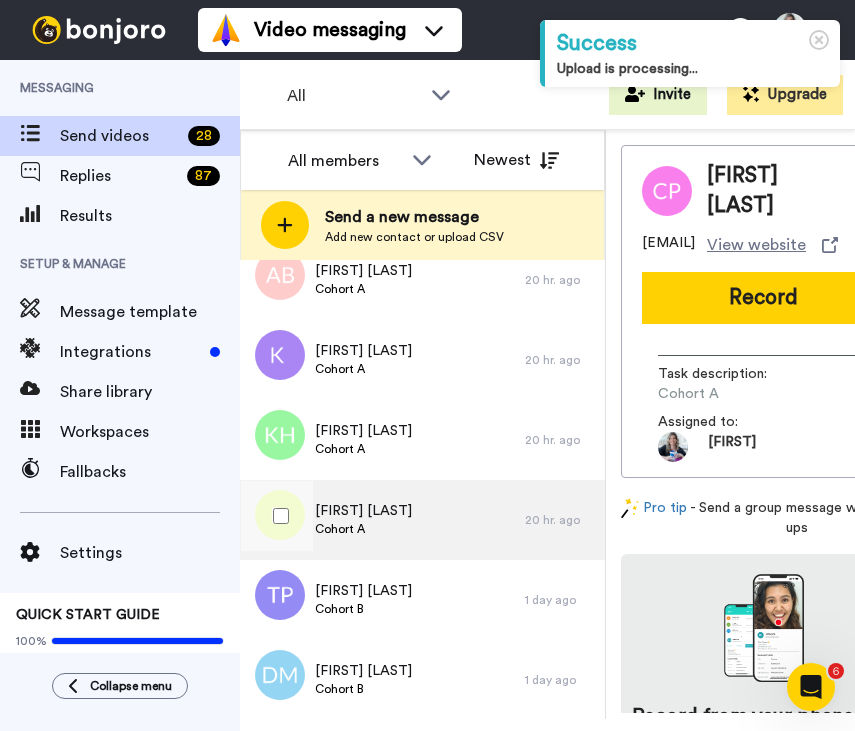 click on "Rachel McNeill" at bounding box center (363, 511) 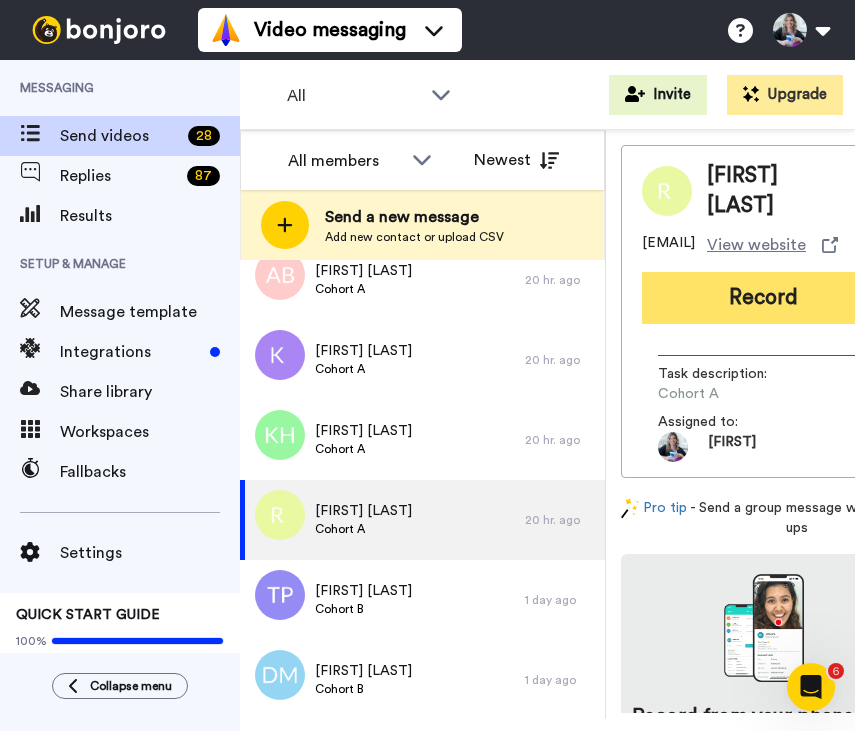 click on "Record" at bounding box center (763, 298) 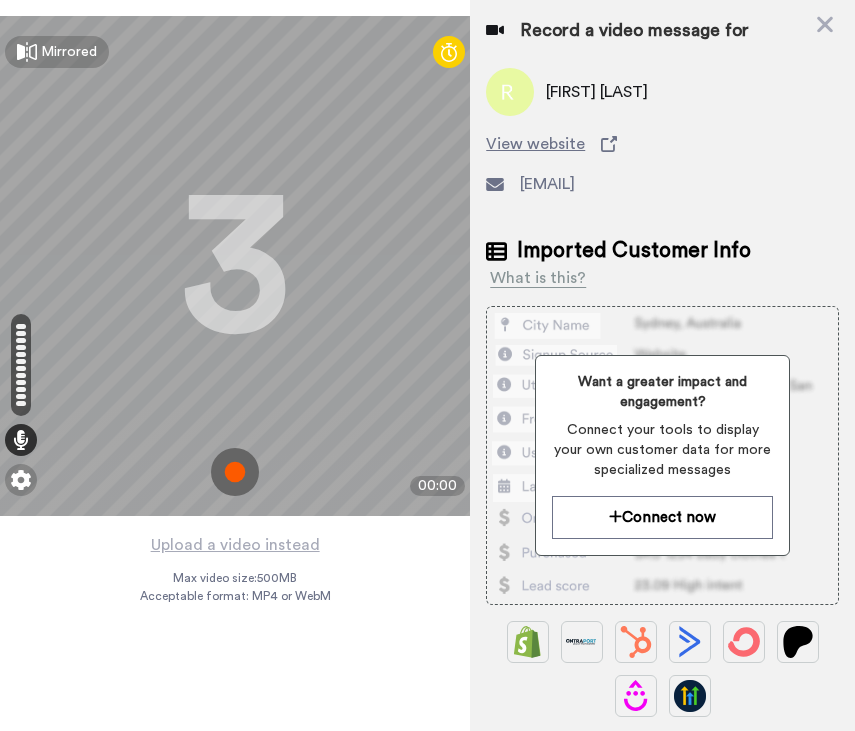 click at bounding box center [235, 472] 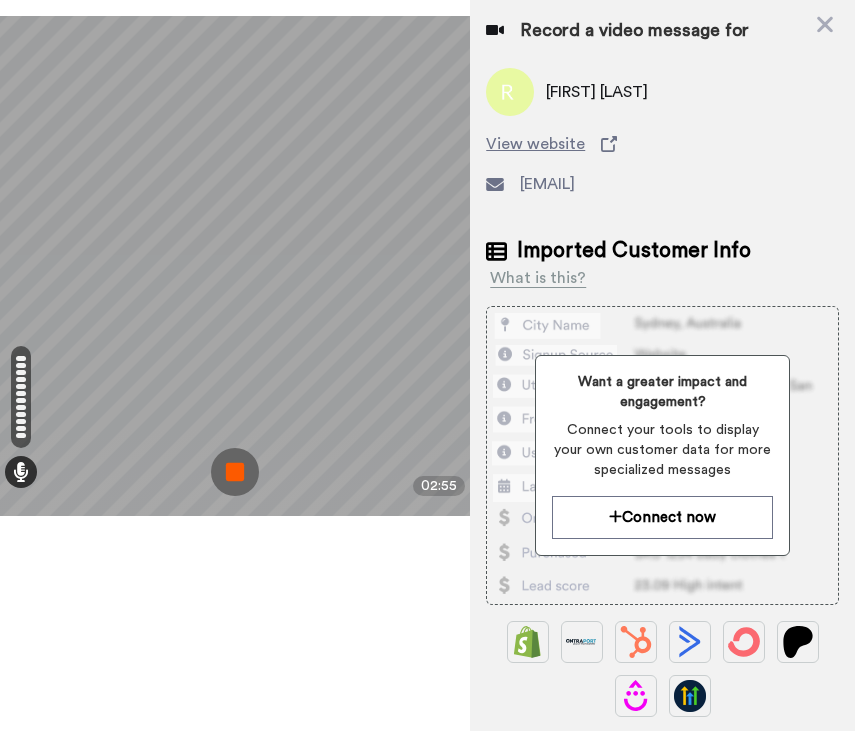 click at bounding box center (235, 472) 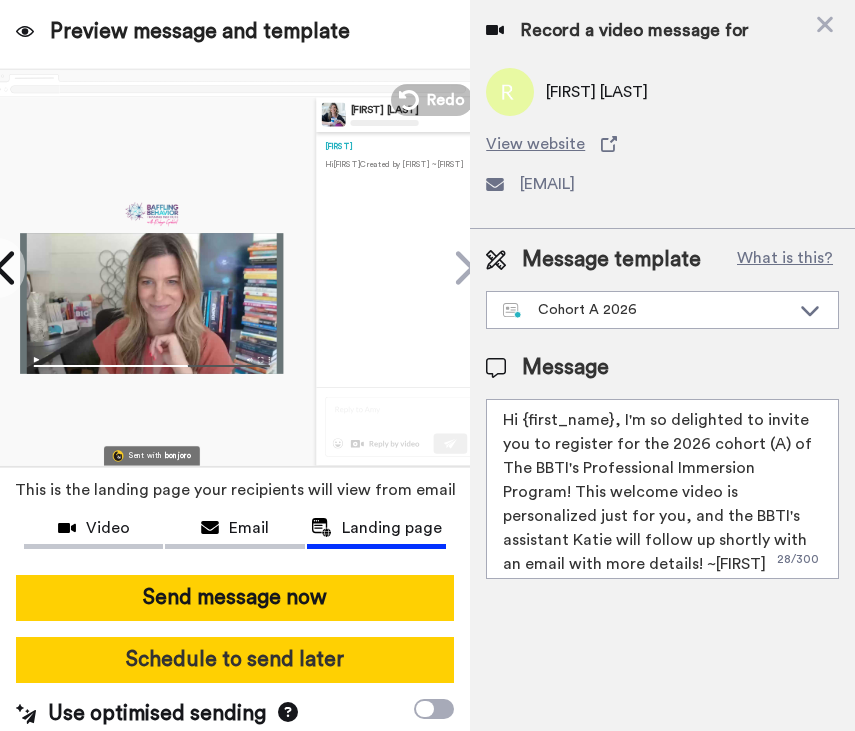 click on "Schedule to send later" at bounding box center [235, 660] 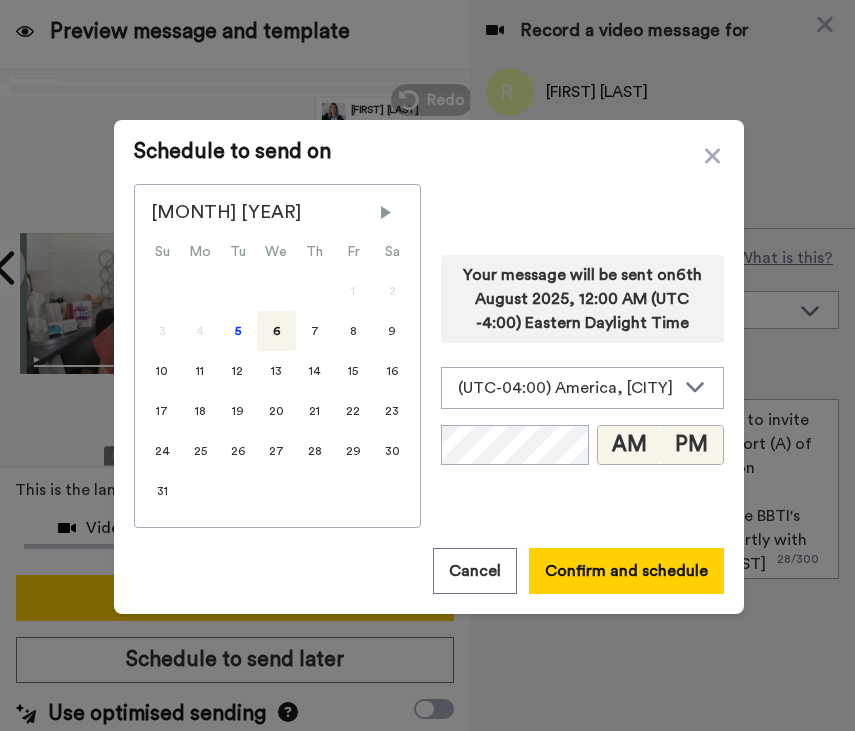 click on "PM" at bounding box center [691, 445] 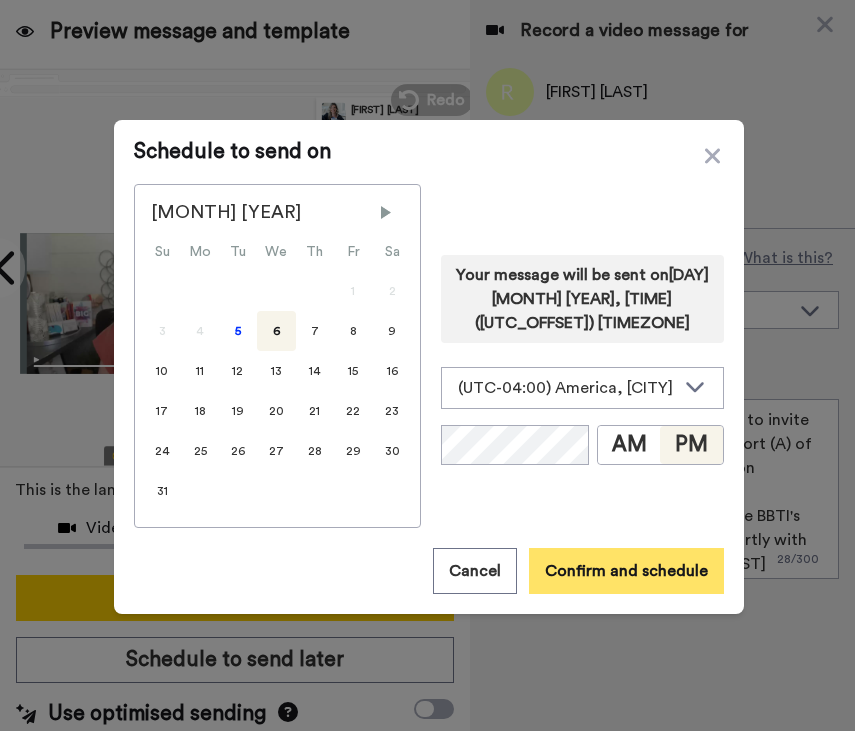 click on "Confirm and schedule" at bounding box center (626, 571) 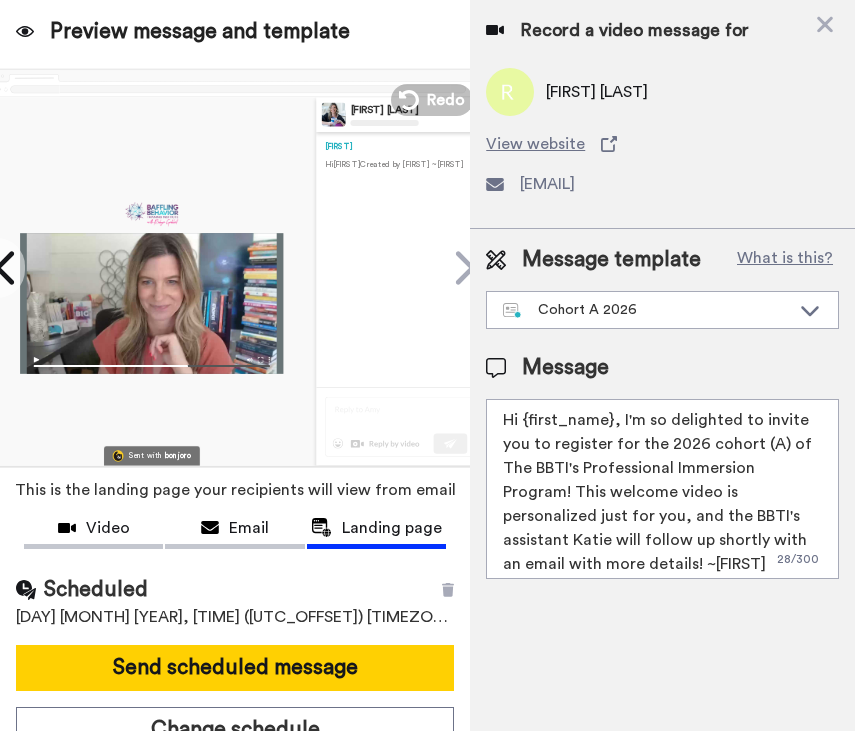 scroll, scrollTop: 65, scrollLeft: 0, axis: vertical 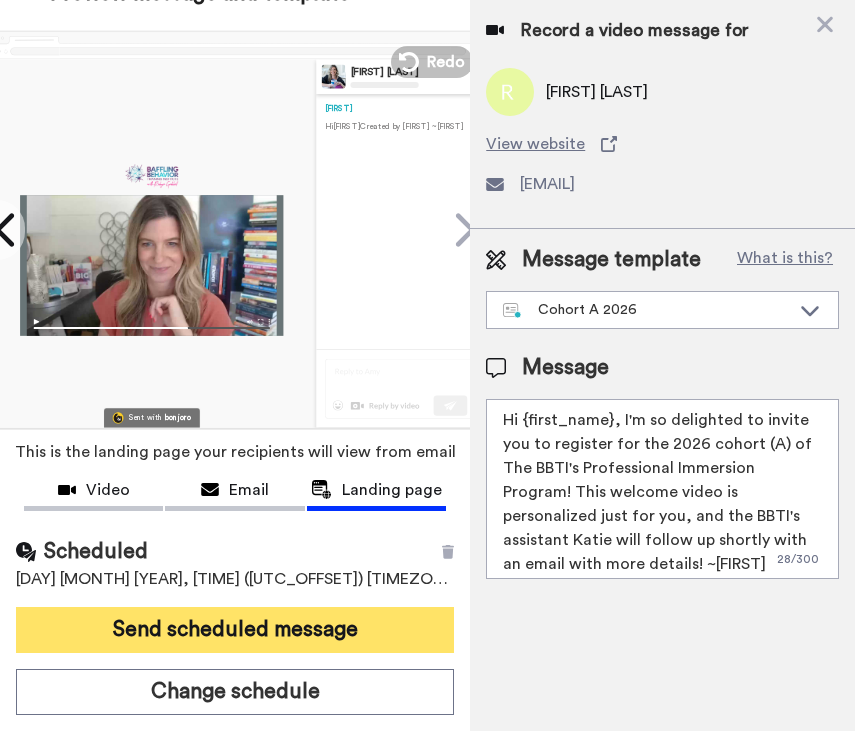 click on "Send scheduled message" at bounding box center (235, 630) 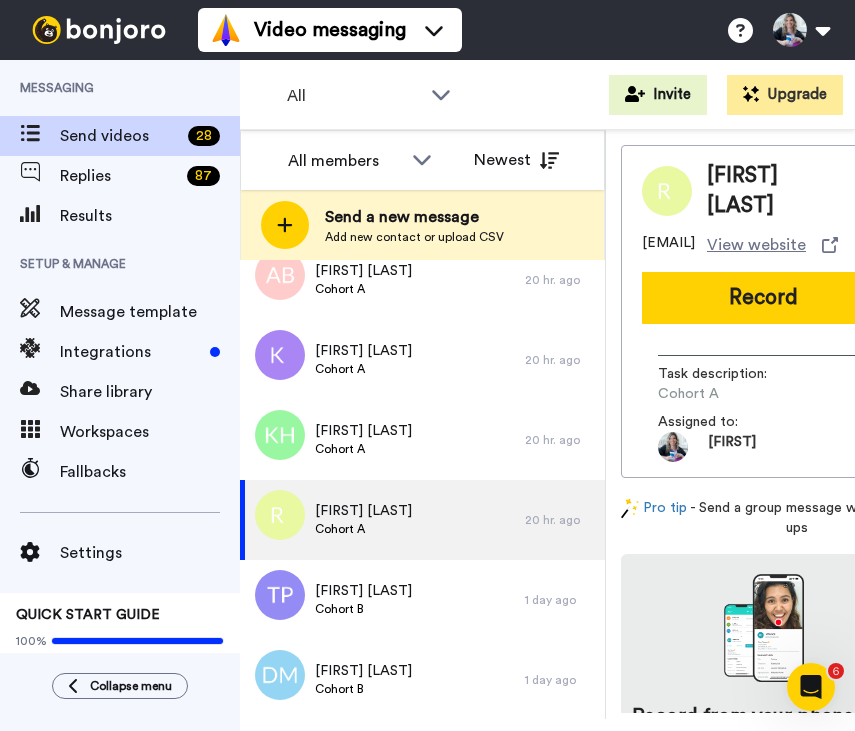 scroll, scrollTop: 0, scrollLeft: 0, axis: both 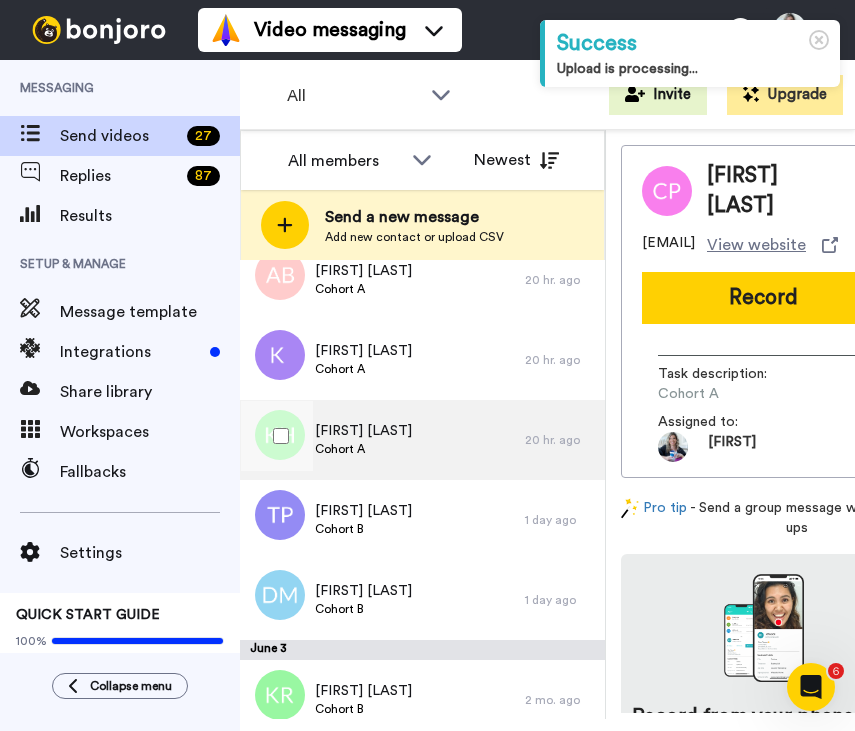 click on "[FIRST] [LAST]" at bounding box center (363, 431) 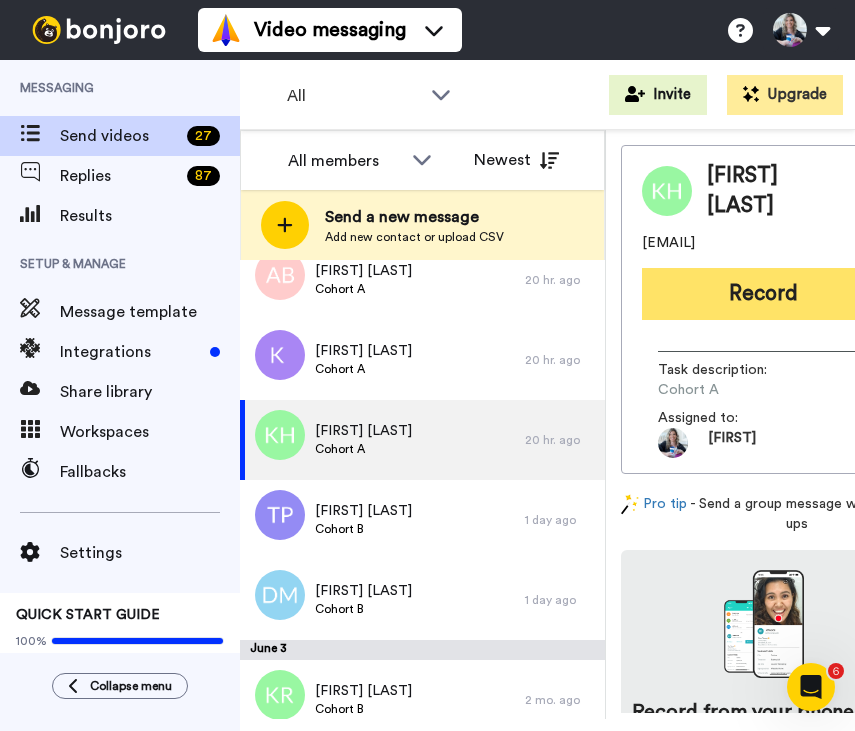 click on "Record" at bounding box center (763, 294) 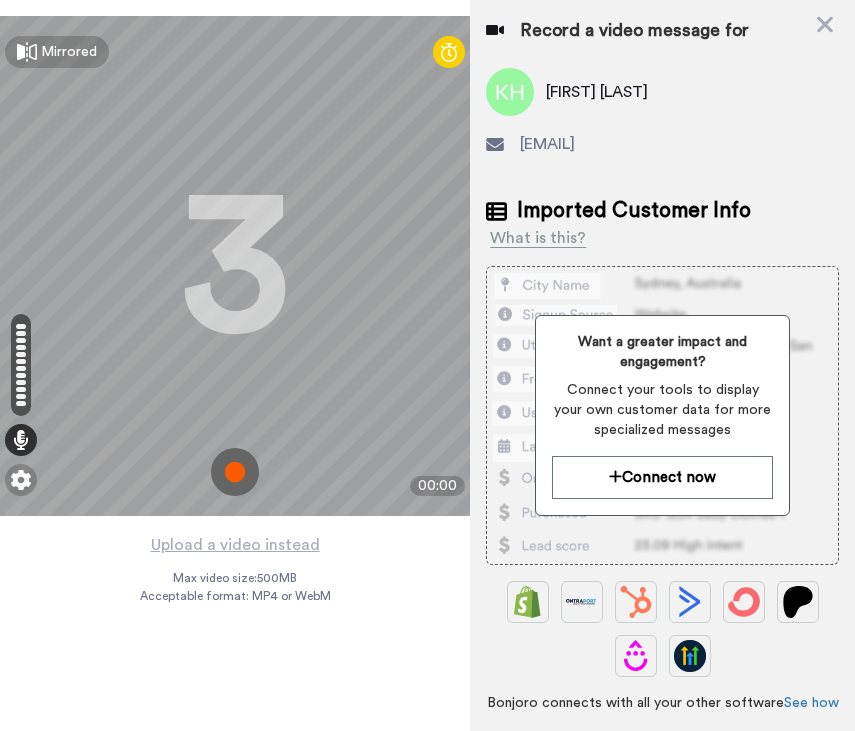 click at bounding box center (235, 472) 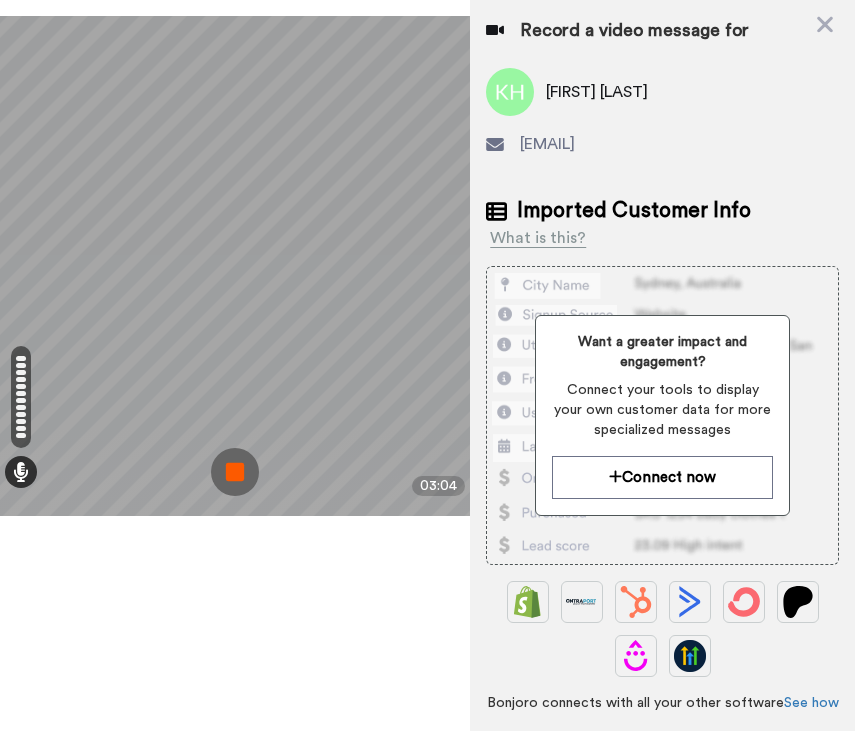 click at bounding box center (235, 472) 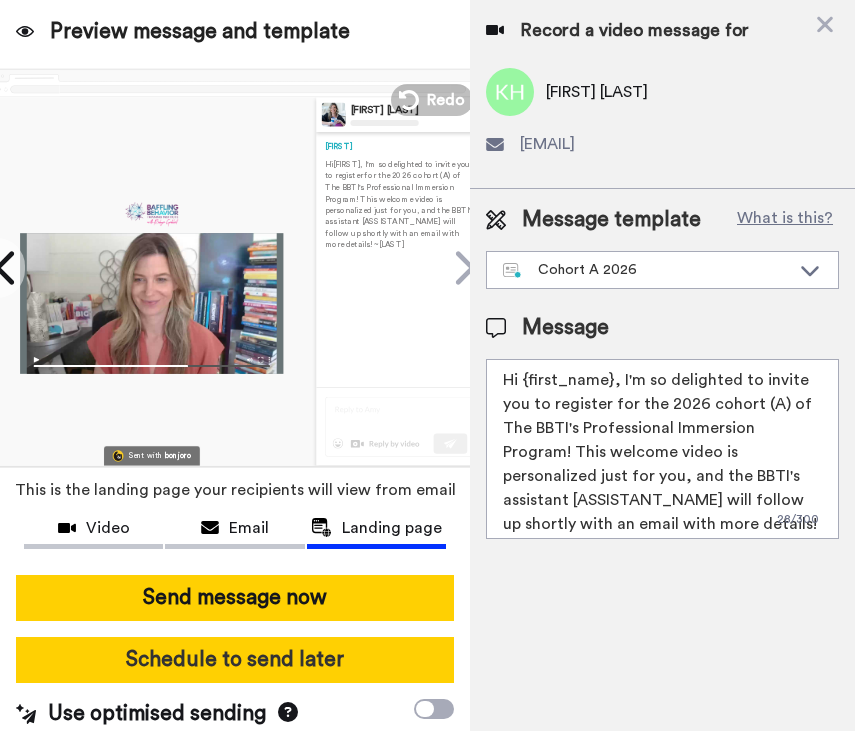 click on "Schedule to send later" at bounding box center [235, 660] 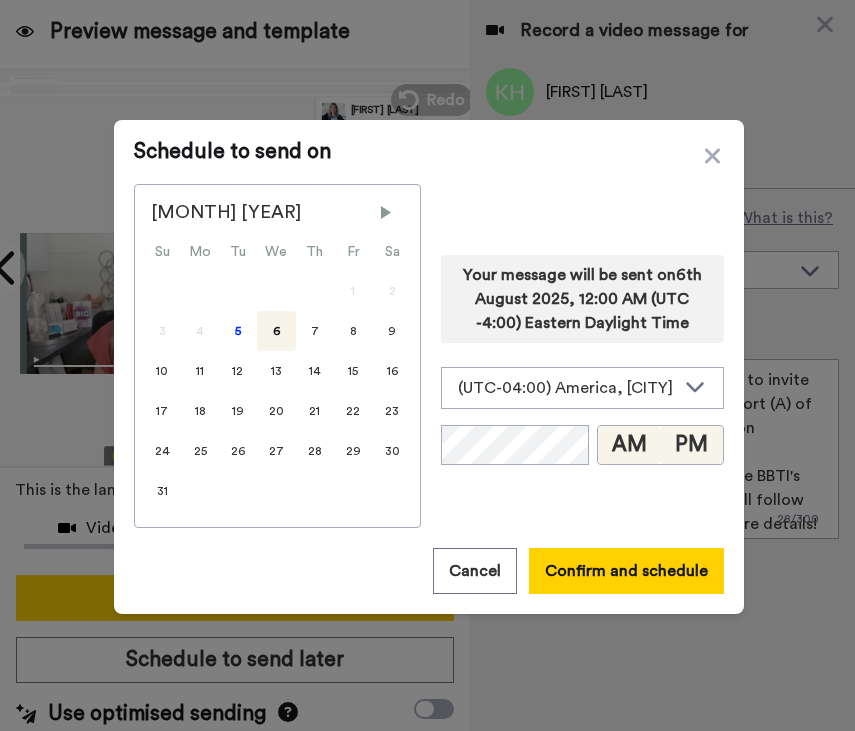 click on "PM" at bounding box center [691, 445] 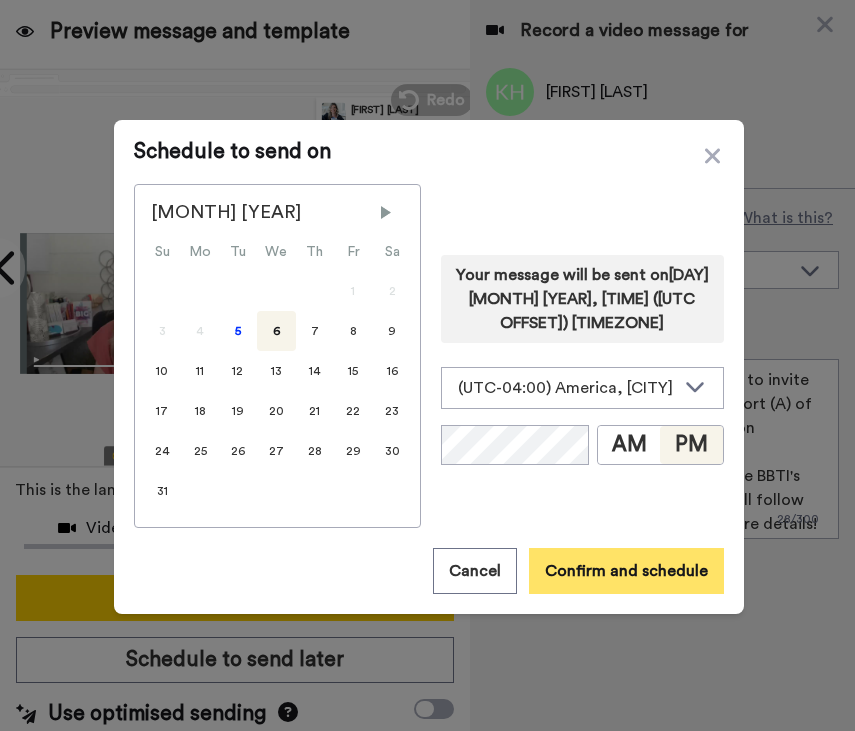 click on "Confirm and schedule" at bounding box center [626, 571] 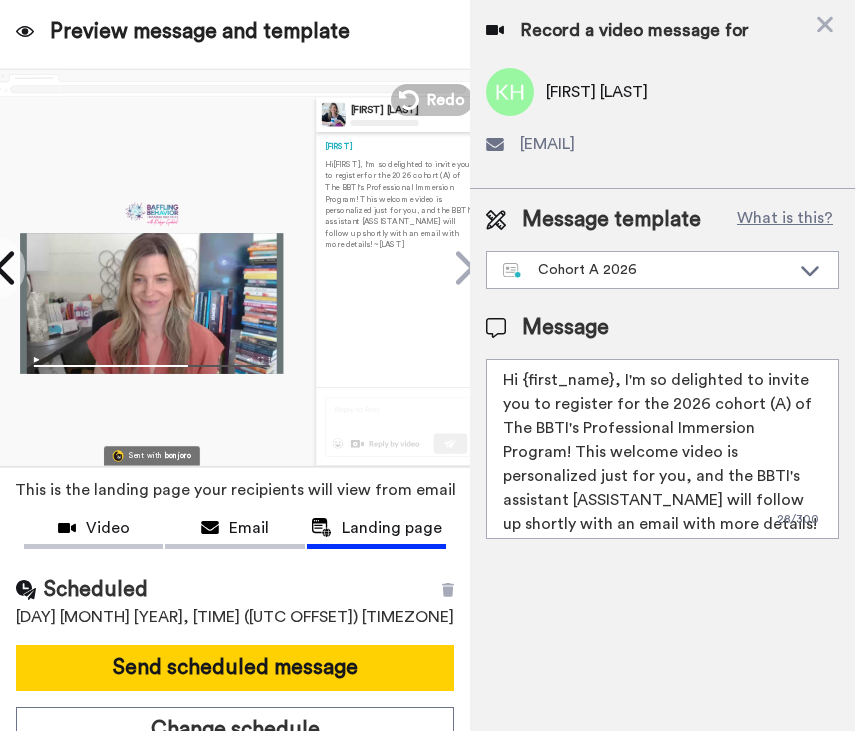 scroll, scrollTop: 65, scrollLeft: 0, axis: vertical 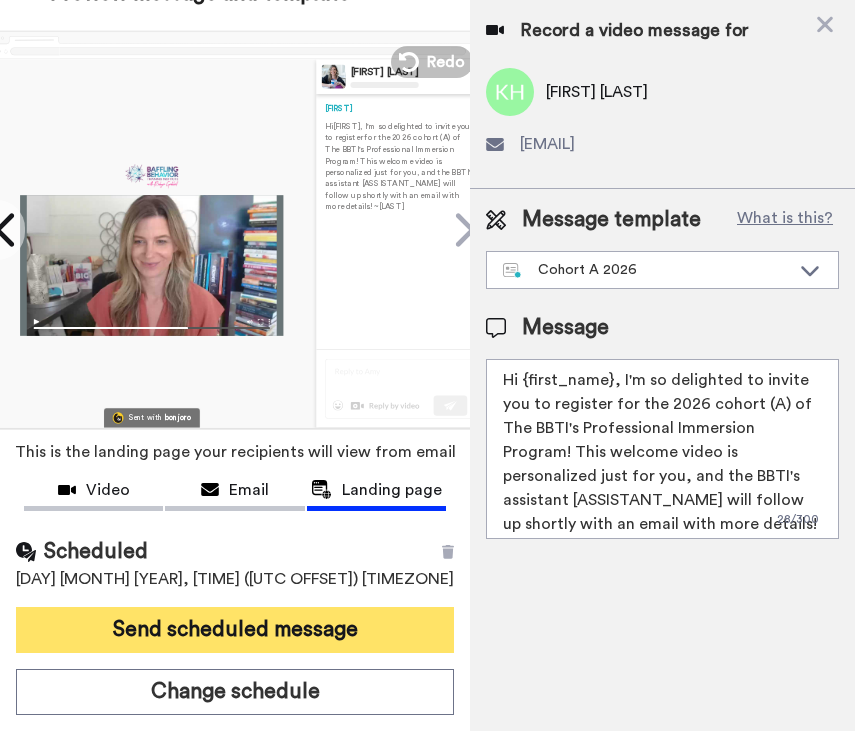 click on "Send scheduled message" at bounding box center [235, 630] 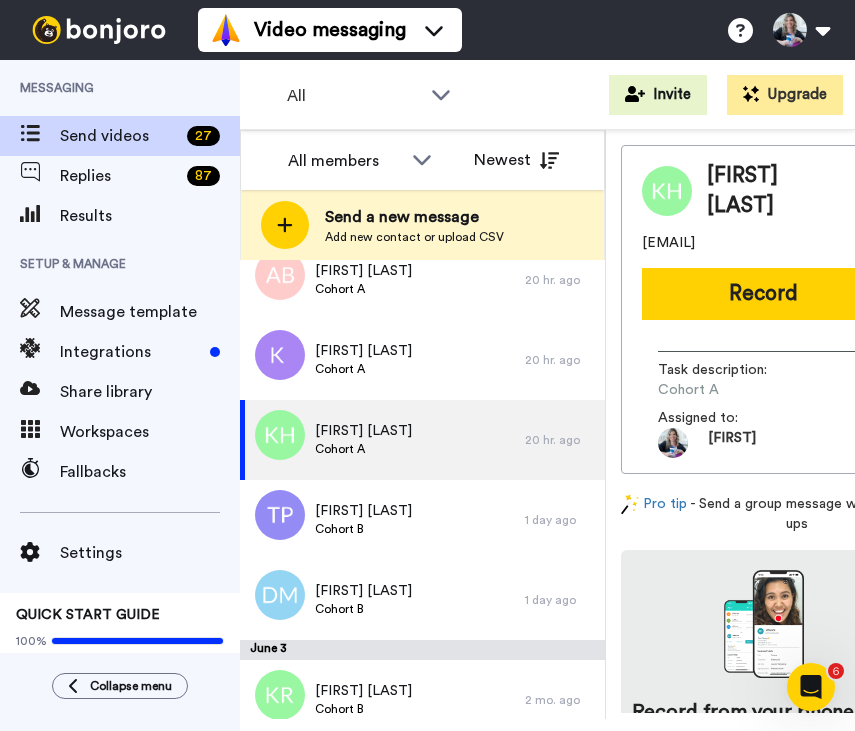 scroll, scrollTop: 0, scrollLeft: 0, axis: both 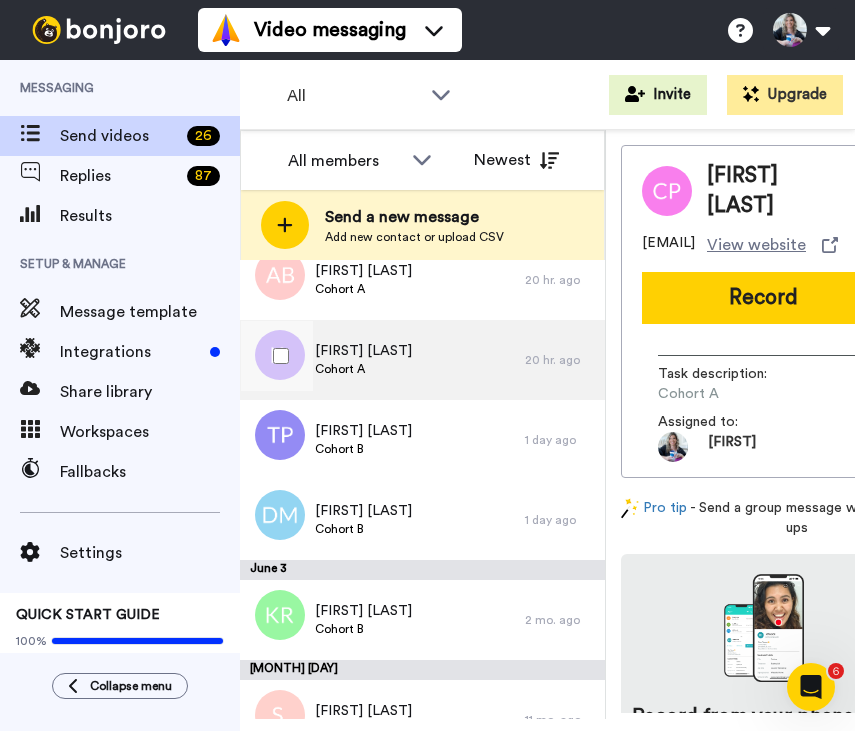 click on "Katarzyna Obrochta" at bounding box center [363, 351] 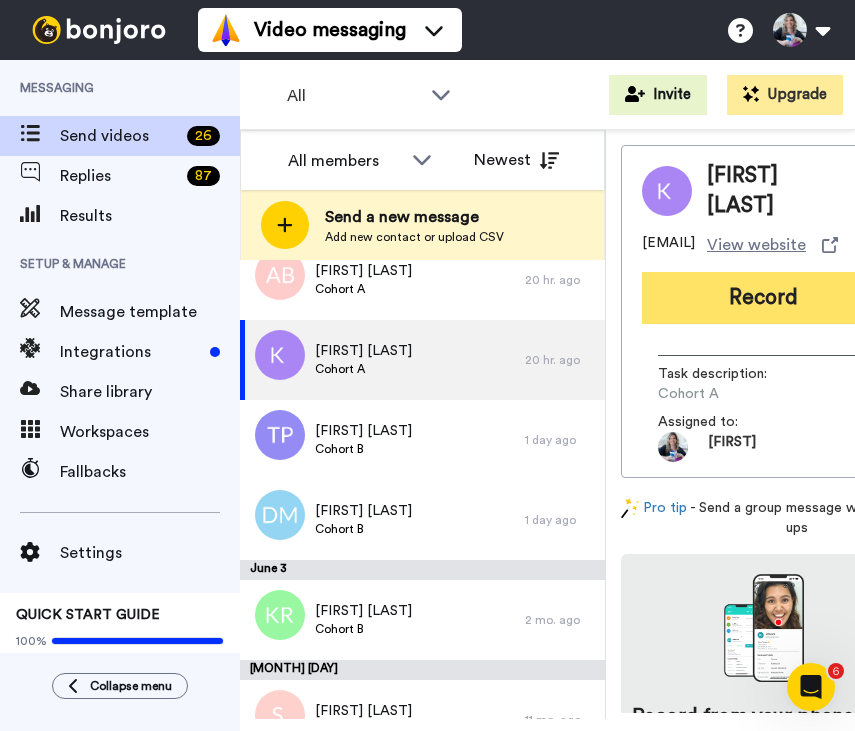 click on "Record" at bounding box center [763, 298] 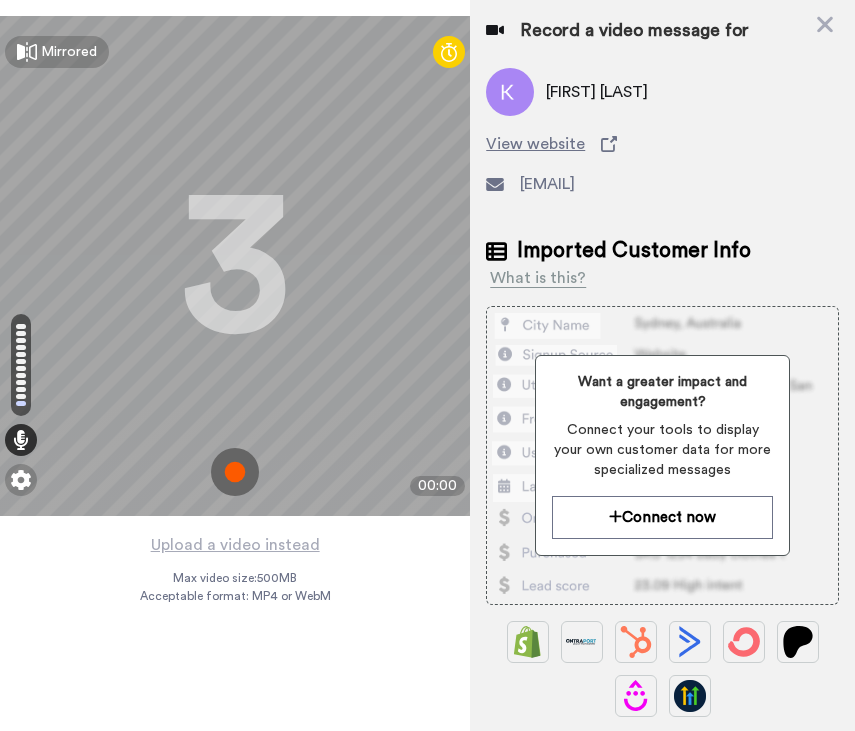 click at bounding box center [235, 472] 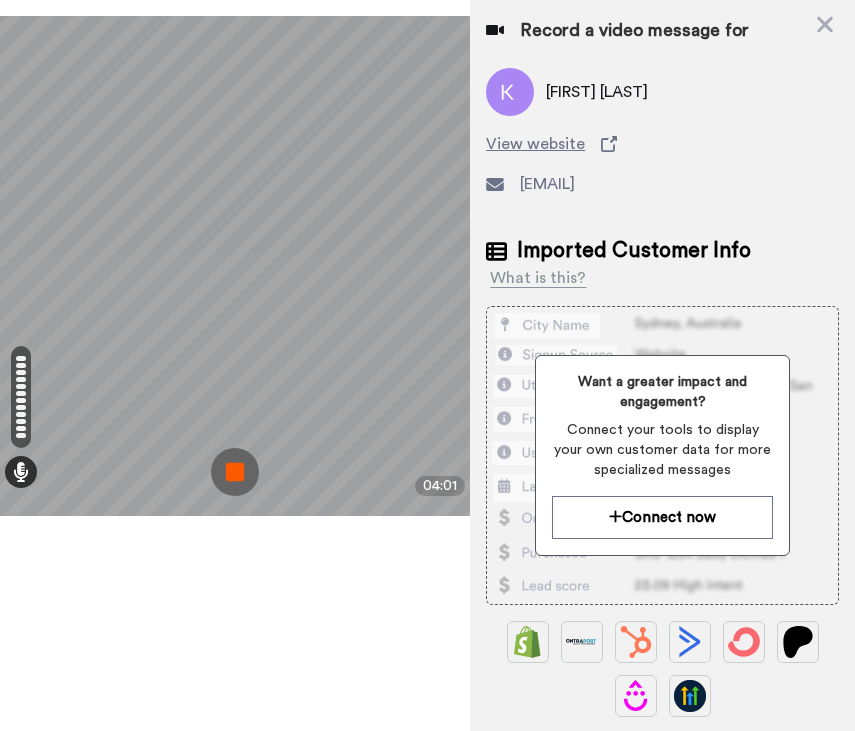 click at bounding box center [235, 472] 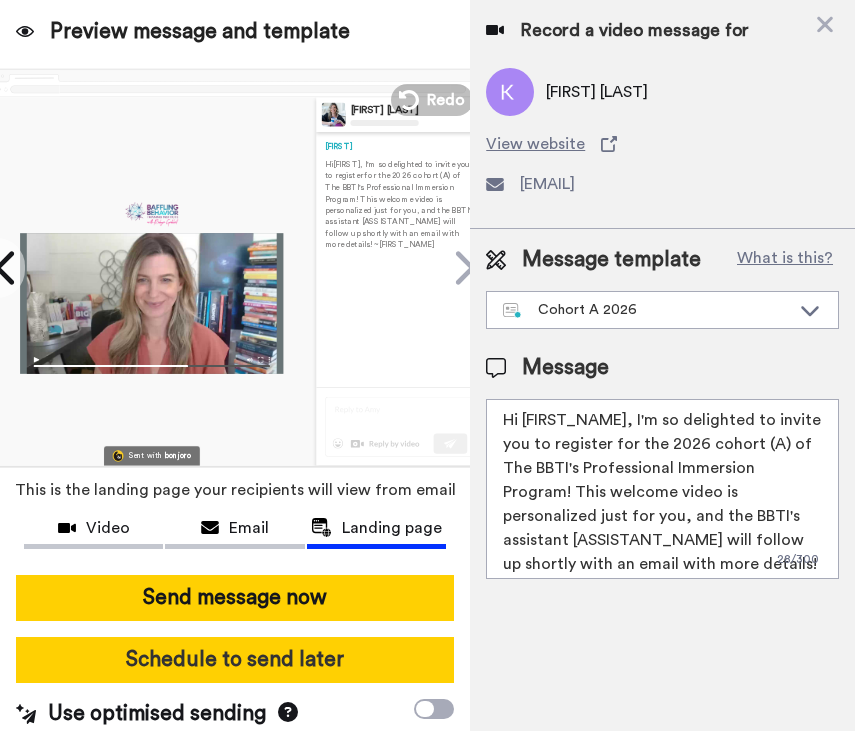 click on "Schedule to send later" at bounding box center [235, 660] 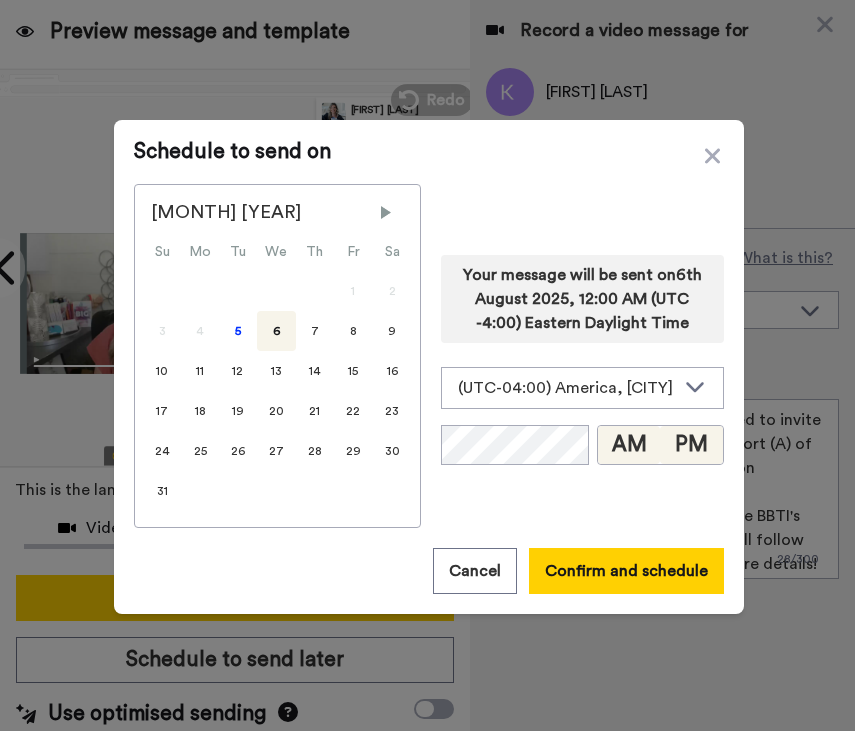 click on "PM" at bounding box center (691, 445) 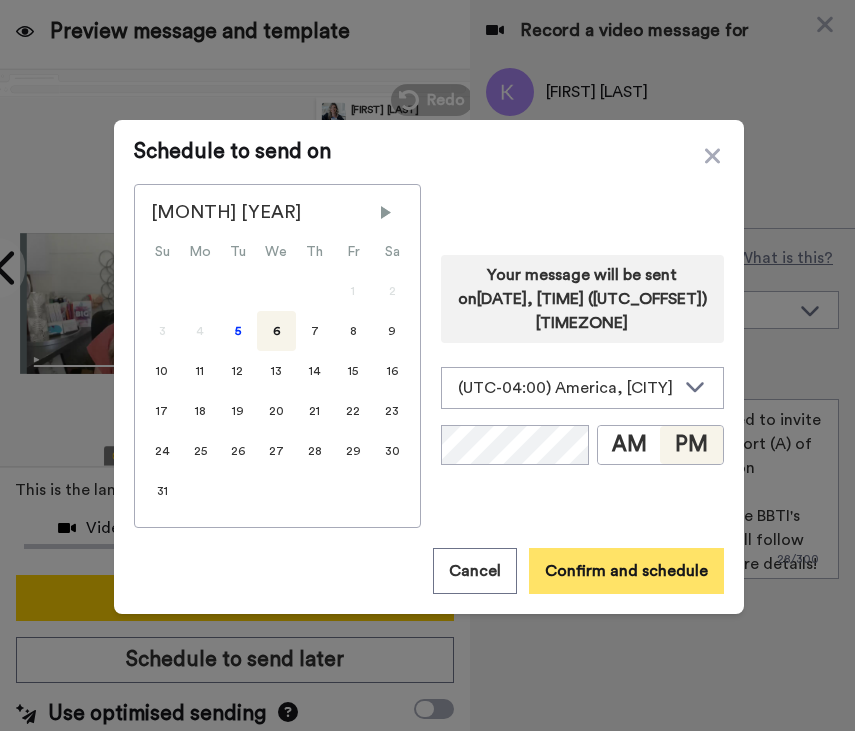 click on "Confirm and schedule" at bounding box center [626, 571] 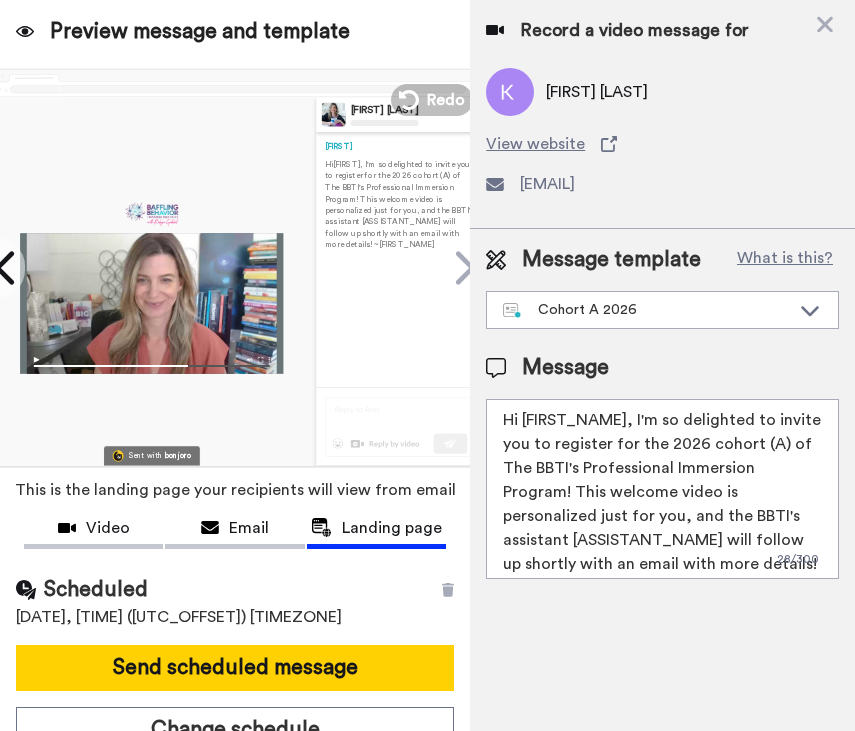 scroll, scrollTop: 65, scrollLeft: 0, axis: vertical 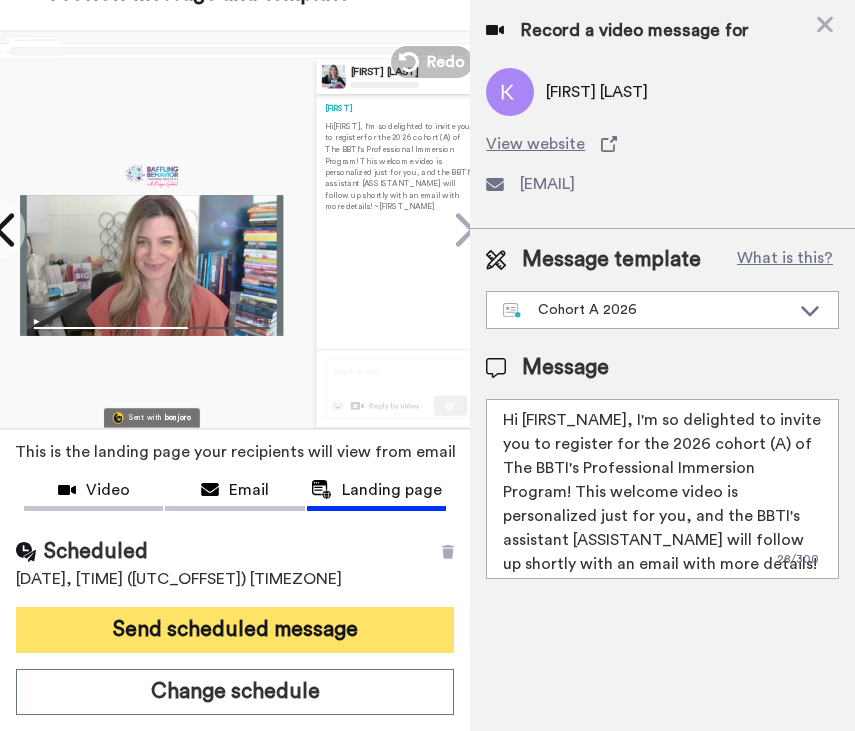 click on "Send scheduled message" at bounding box center [235, 630] 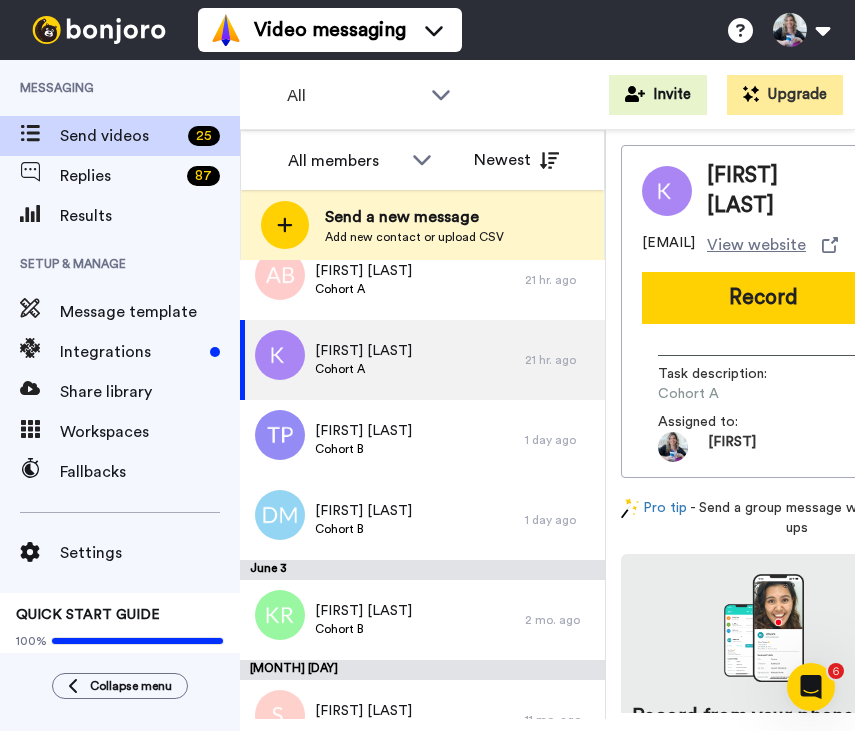 scroll, scrollTop: 0, scrollLeft: 0, axis: both 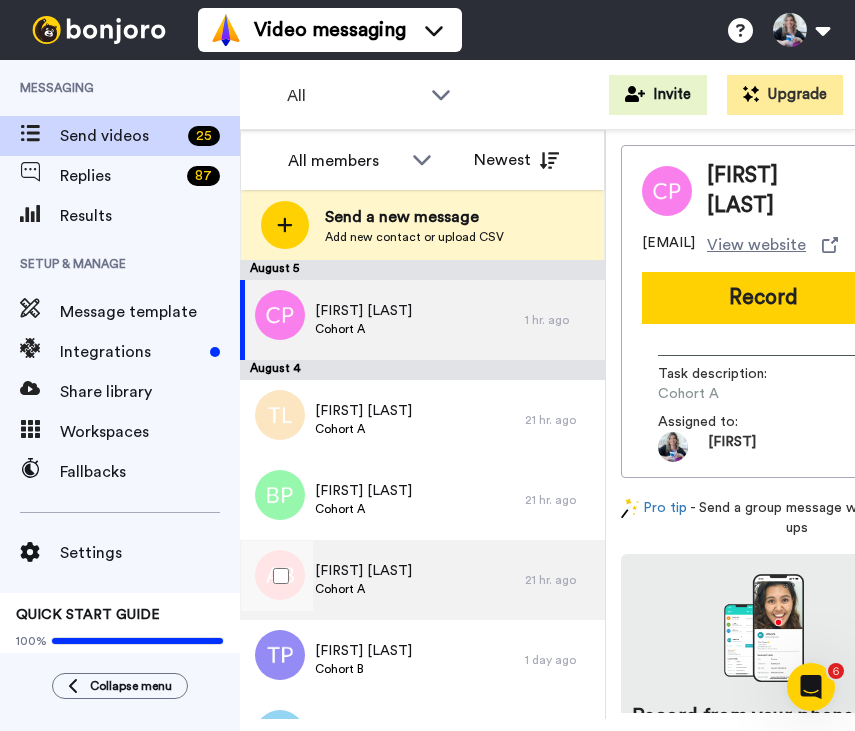 click on "[FIRST] [LAST]" at bounding box center (363, 571) 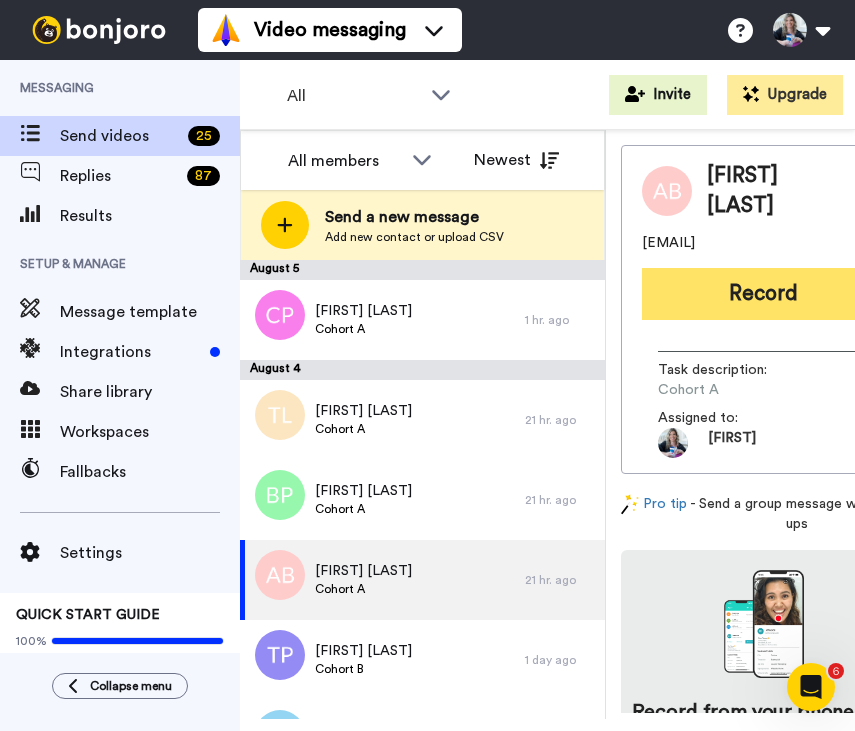 click on "Record" at bounding box center [763, 294] 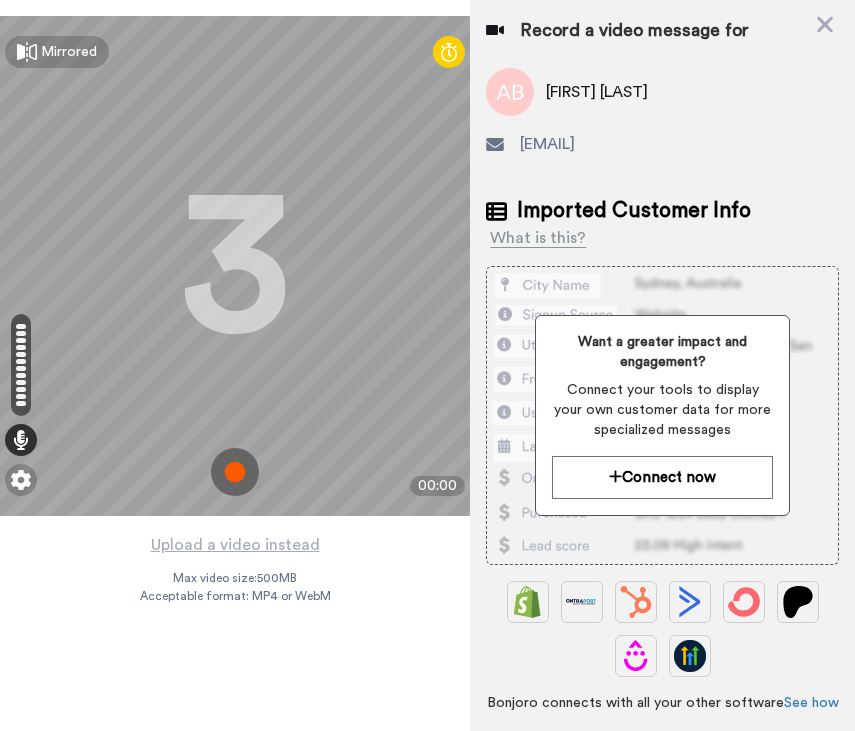 click at bounding box center (235, 472) 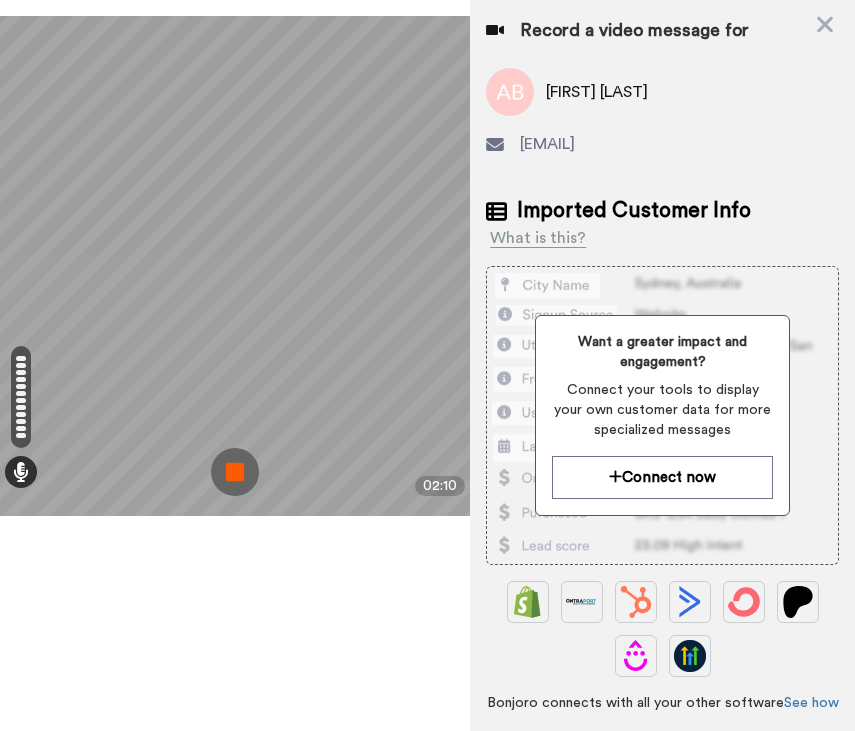 click at bounding box center [235, 472] 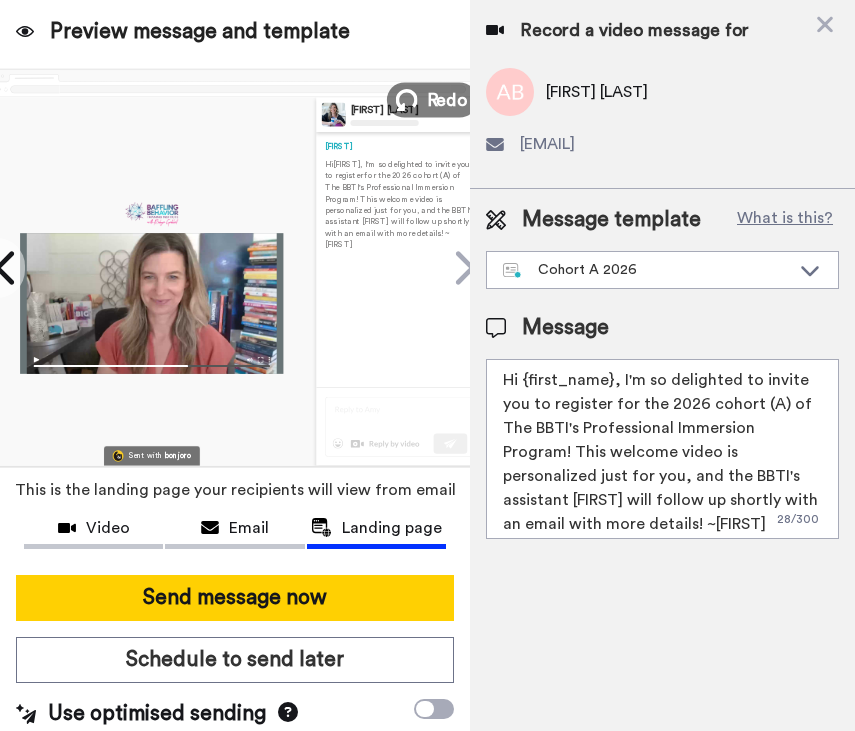 click on "Redo" at bounding box center [432, 99] 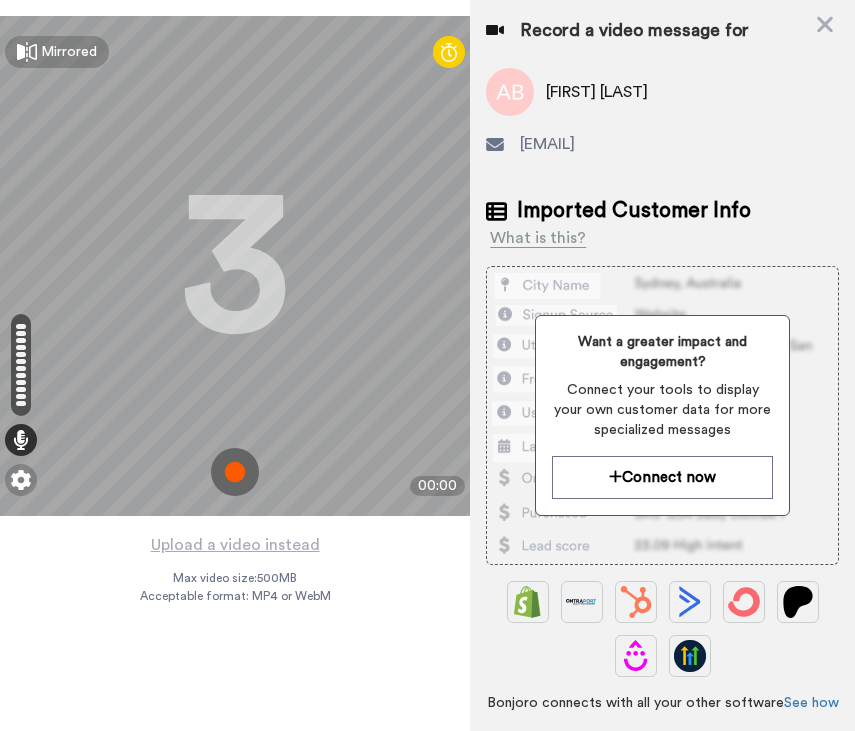 click at bounding box center (235, 472) 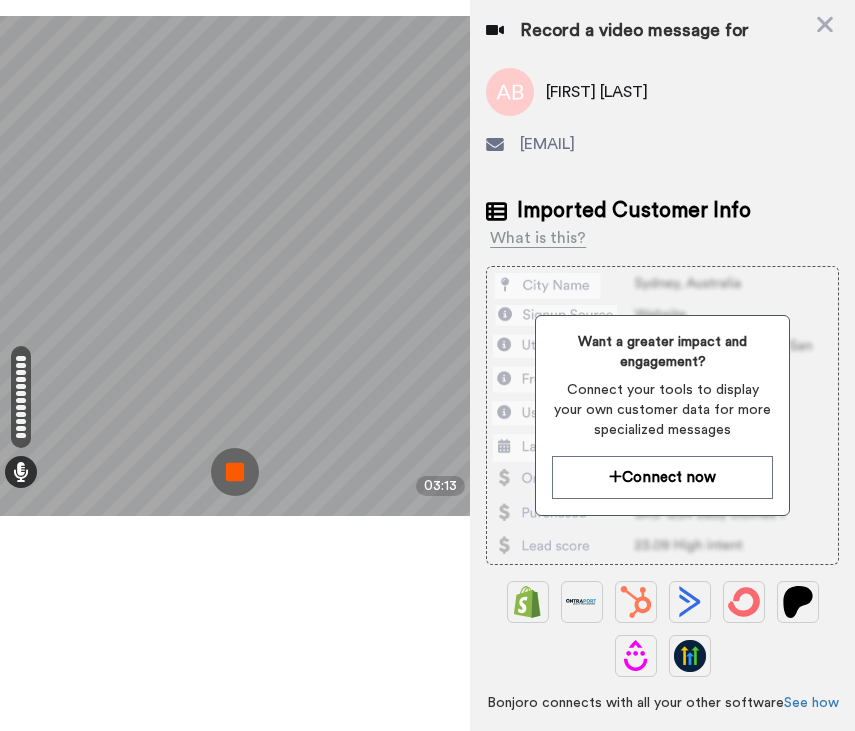click at bounding box center [235, 472] 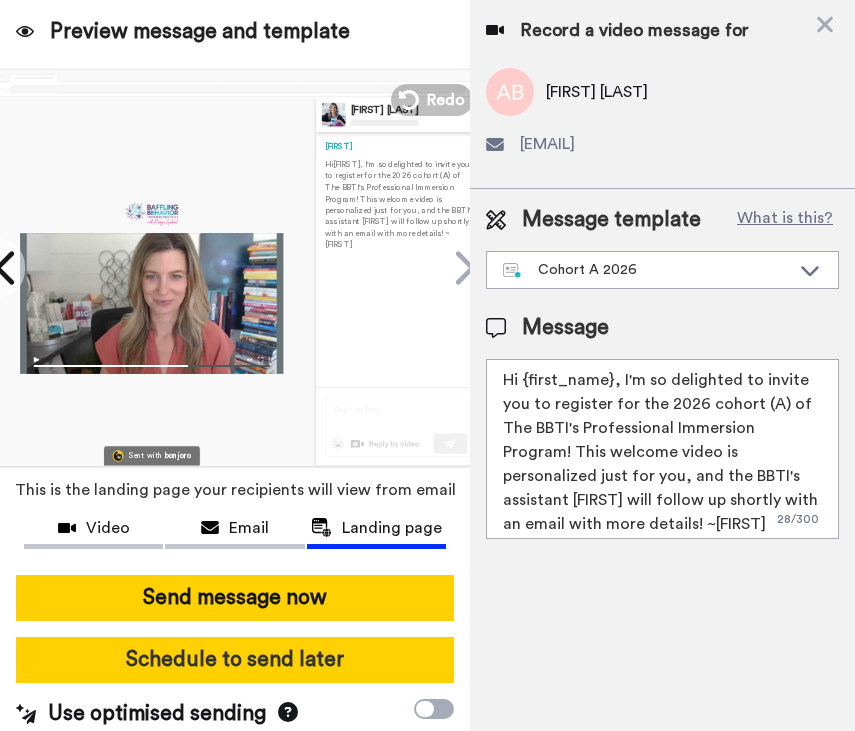 click on "Schedule to send later" at bounding box center (235, 660) 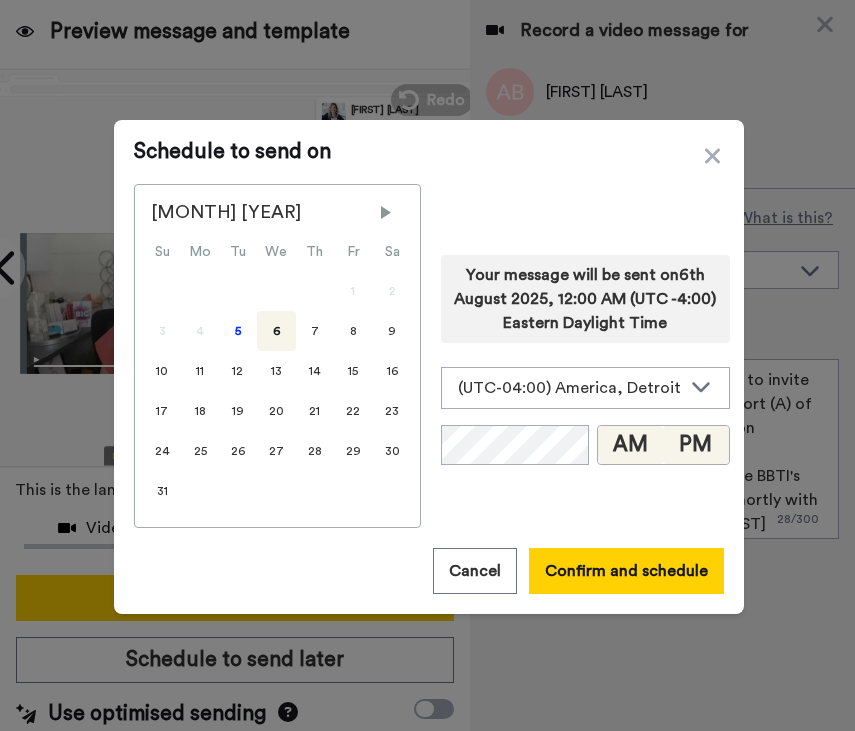 click on "PM" at bounding box center [695, 445] 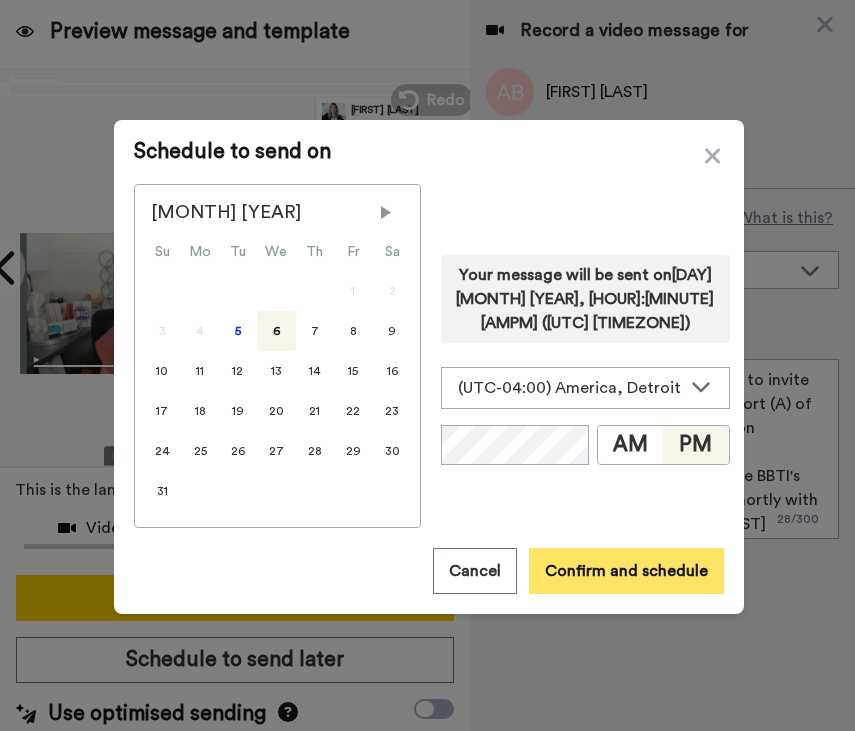 click on "Confirm and schedule" at bounding box center (626, 571) 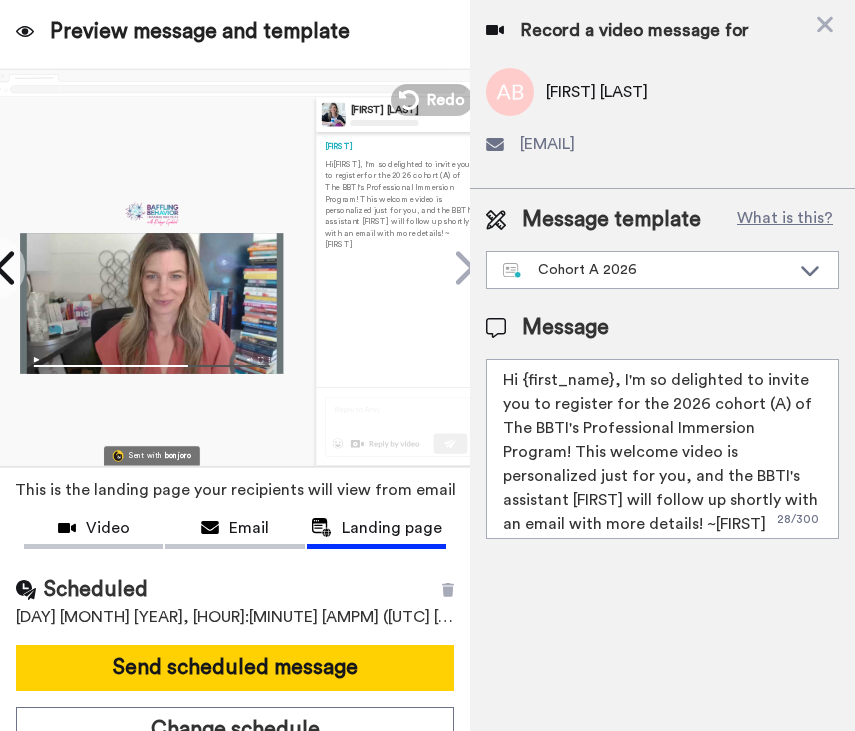 scroll, scrollTop: 65, scrollLeft: 0, axis: vertical 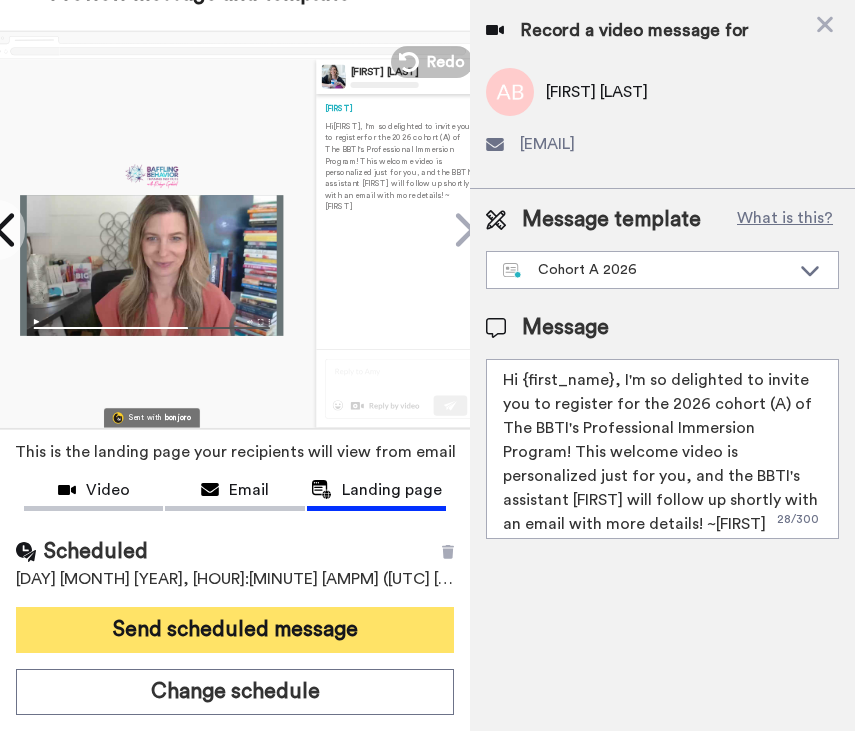 click on "Send scheduled message" at bounding box center (235, 630) 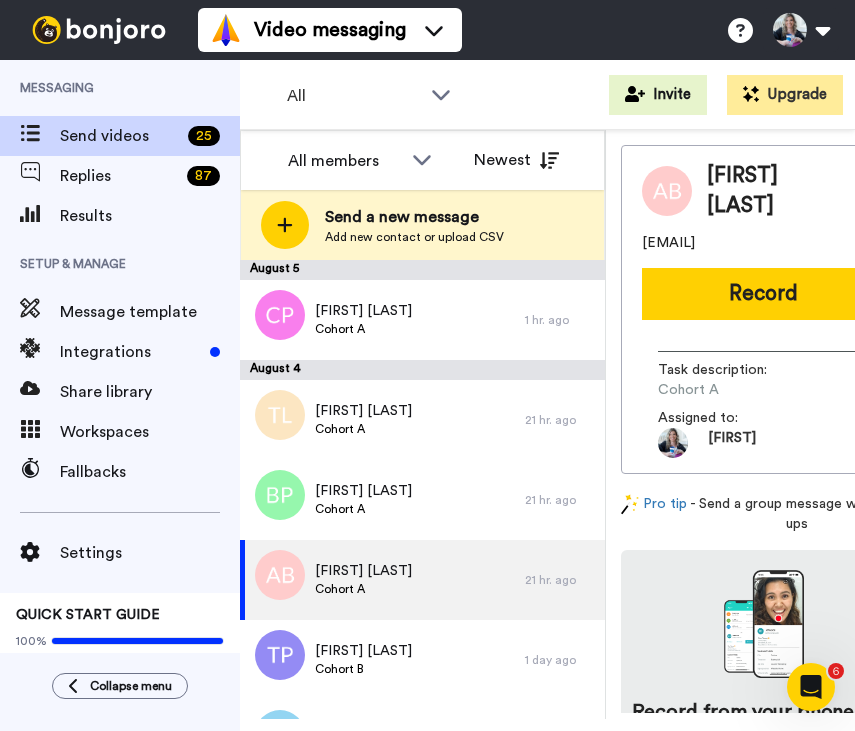 scroll, scrollTop: 0, scrollLeft: 0, axis: both 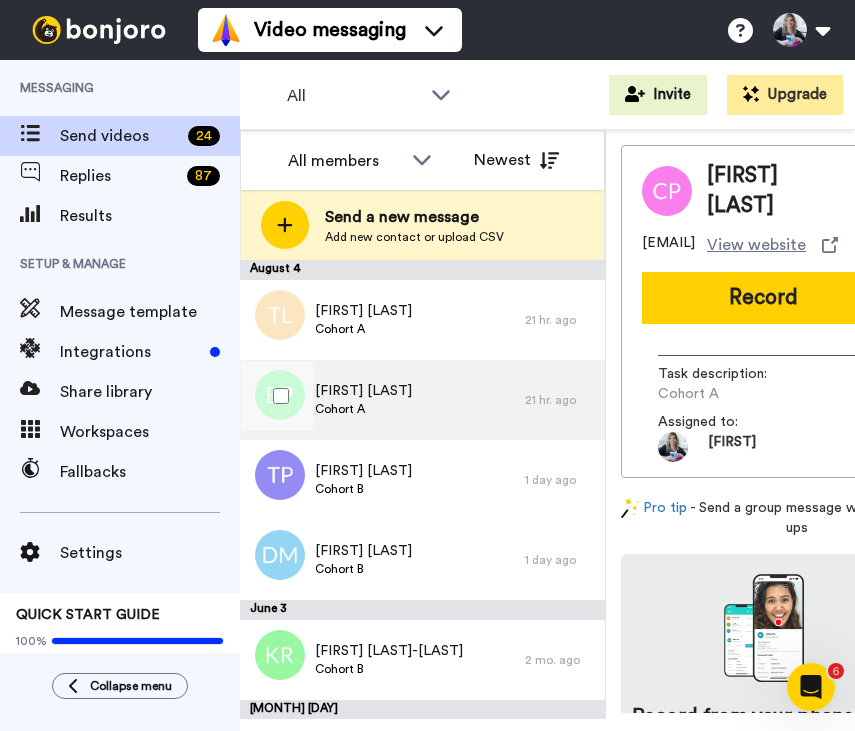 click on "[FIRST] [LAST]" at bounding box center (363, 391) 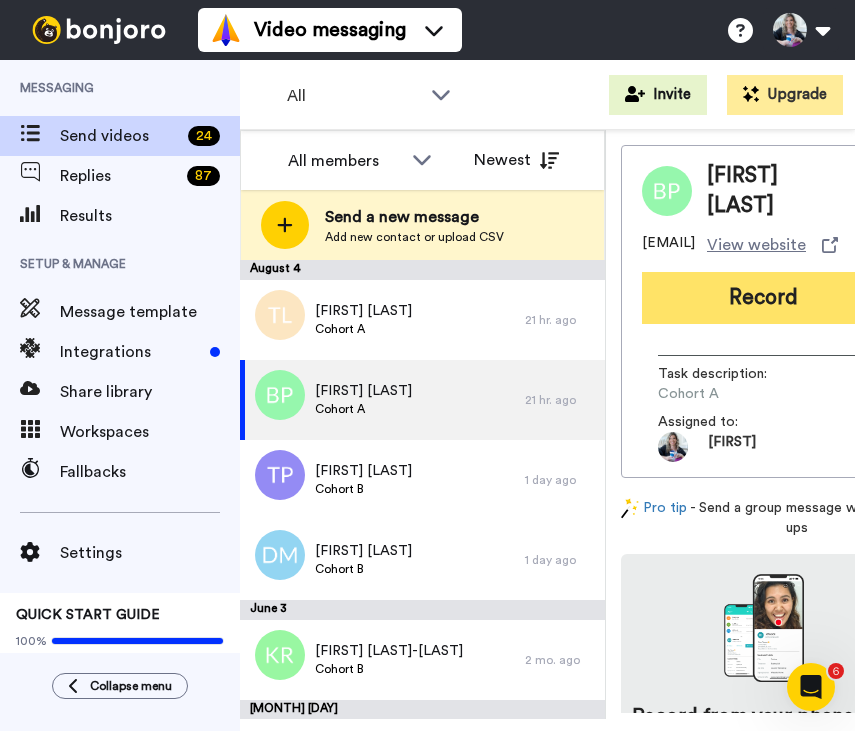 click on "Record" at bounding box center [763, 298] 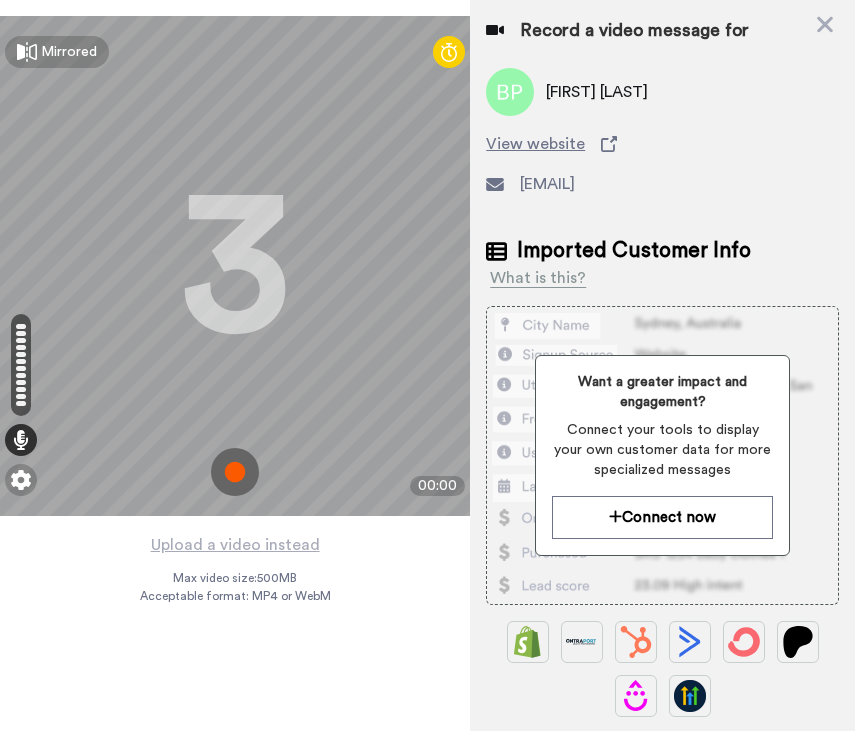 click at bounding box center (235, 472) 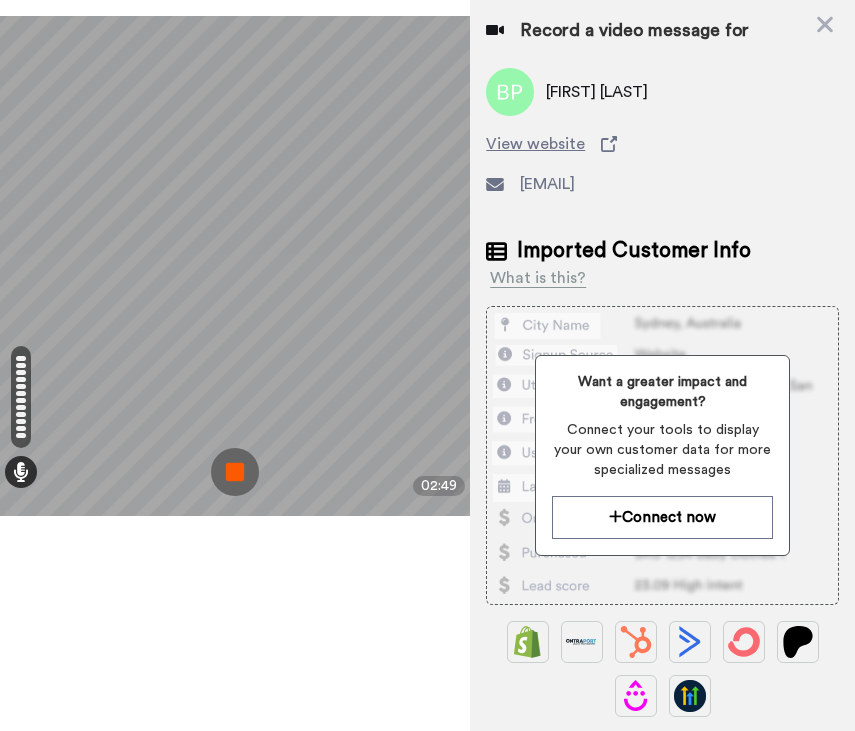 click at bounding box center (235, 472) 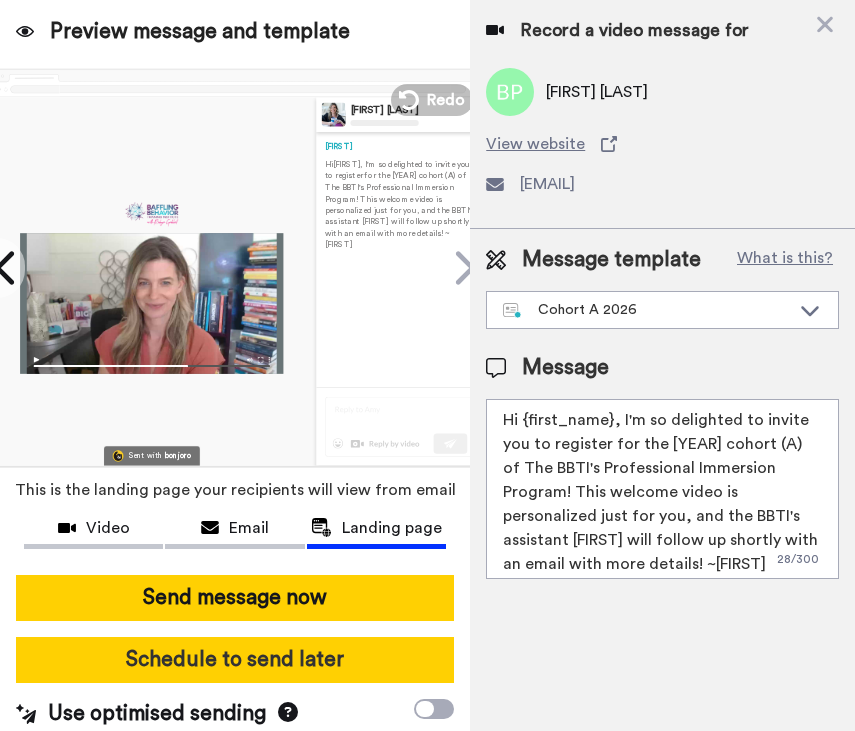 click on "Schedule to send later" at bounding box center (235, 660) 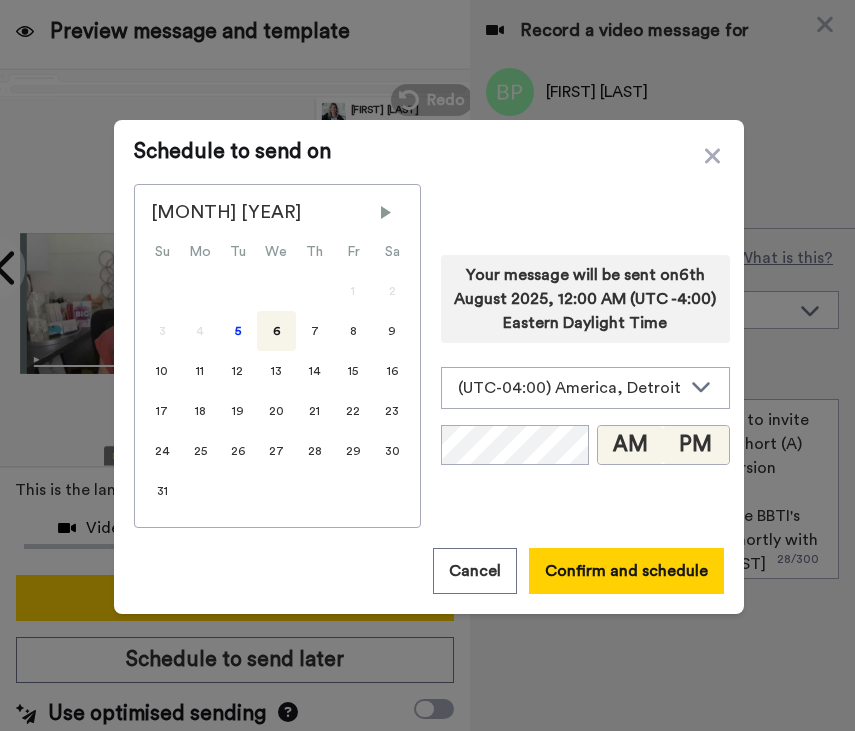 click on "PM" at bounding box center (695, 445) 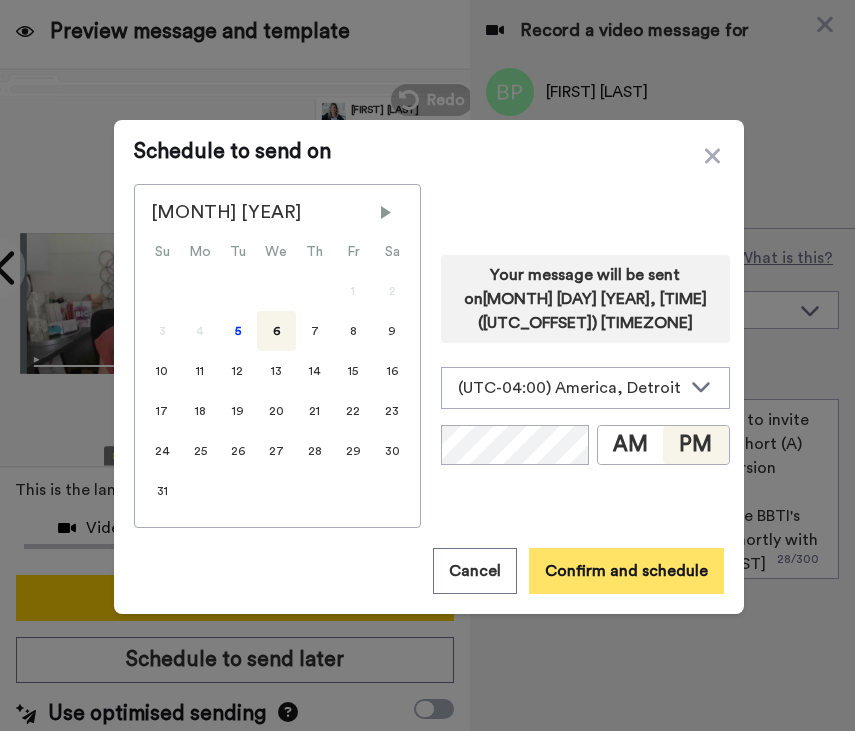 click on "Confirm and schedule" at bounding box center [626, 571] 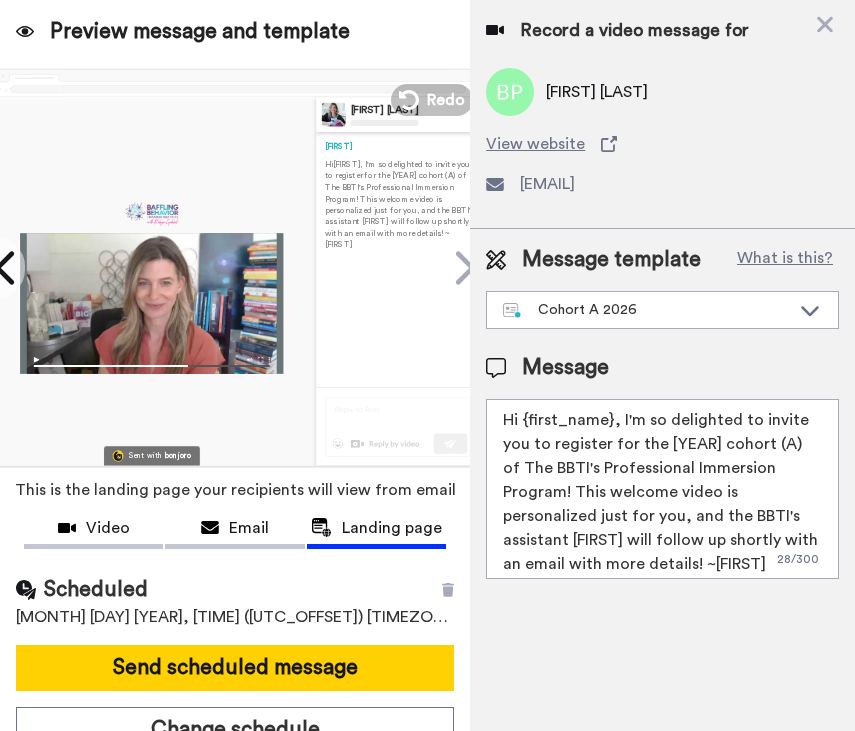scroll, scrollTop: 65, scrollLeft: 0, axis: vertical 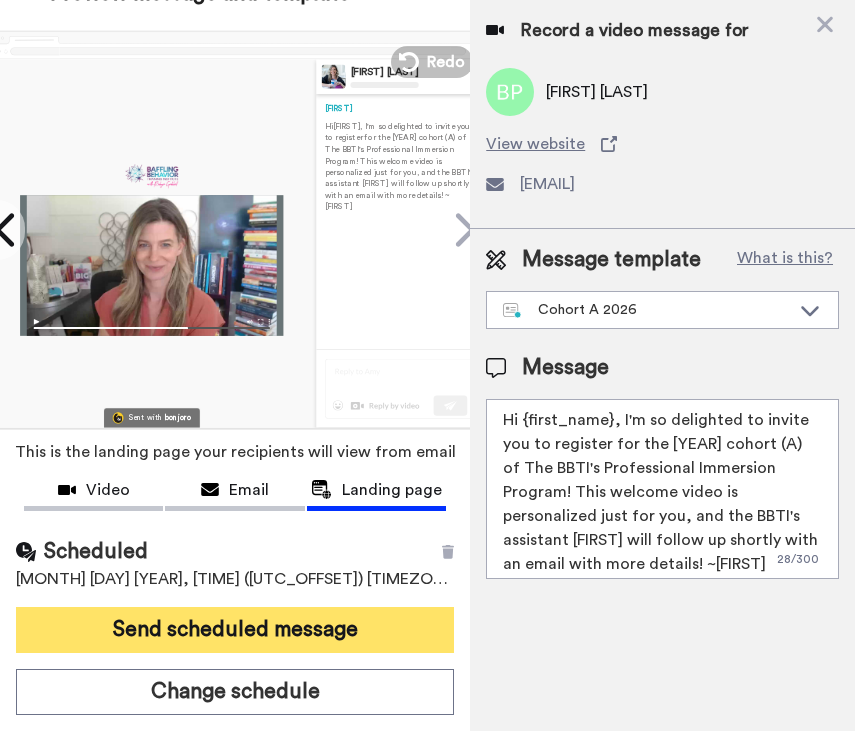 click on "Send scheduled message" at bounding box center (235, 630) 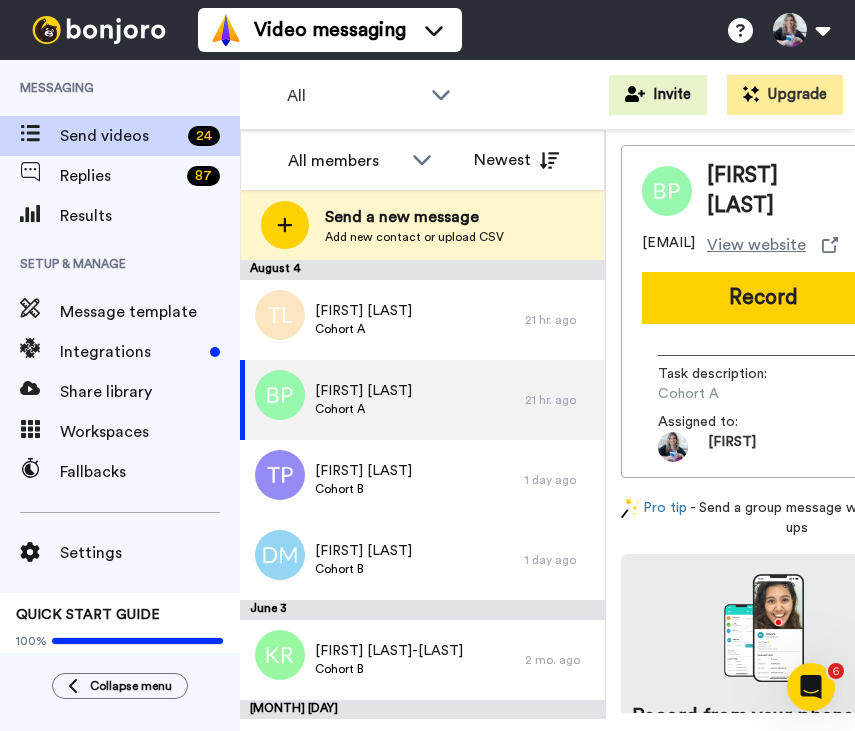scroll, scrollTop: 0, scrollLeft: 0, axis: both 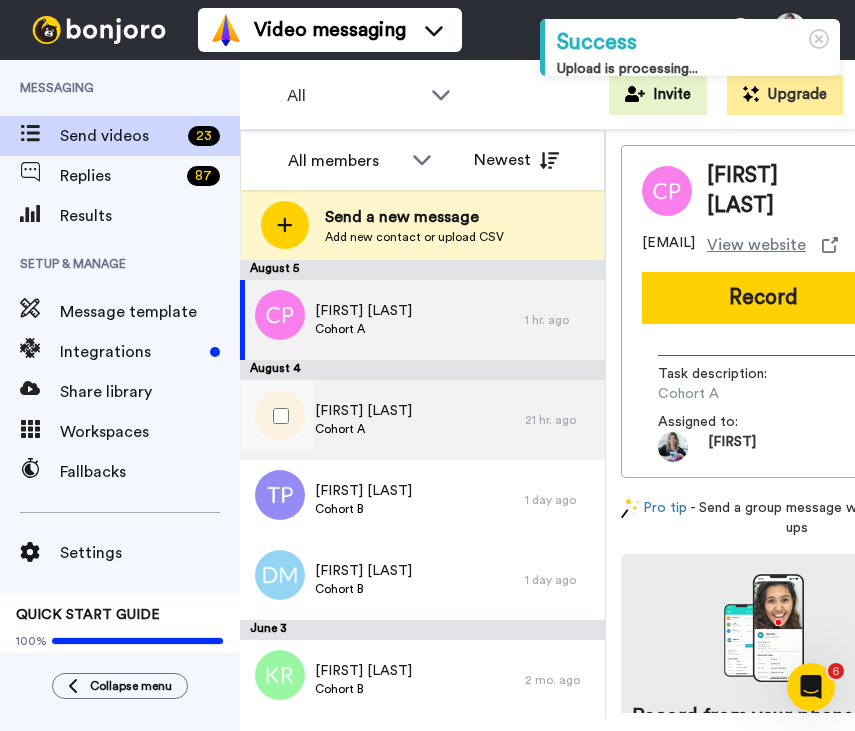 click on "[FIRST] [LAST] Cohort A" at bounding box center (363, 420) 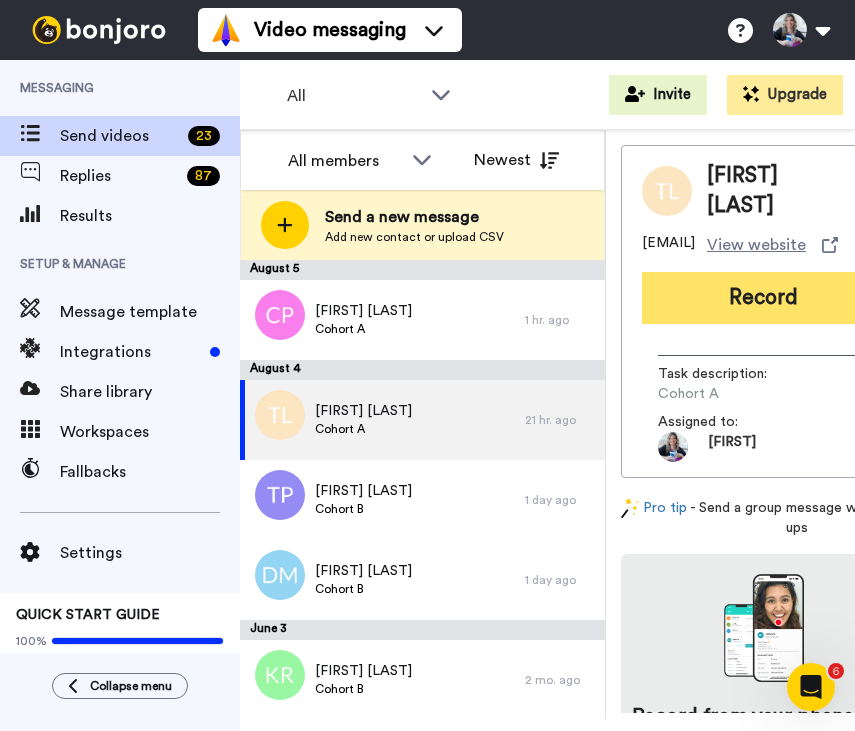click on "Record" at bounding box center (763, 298) 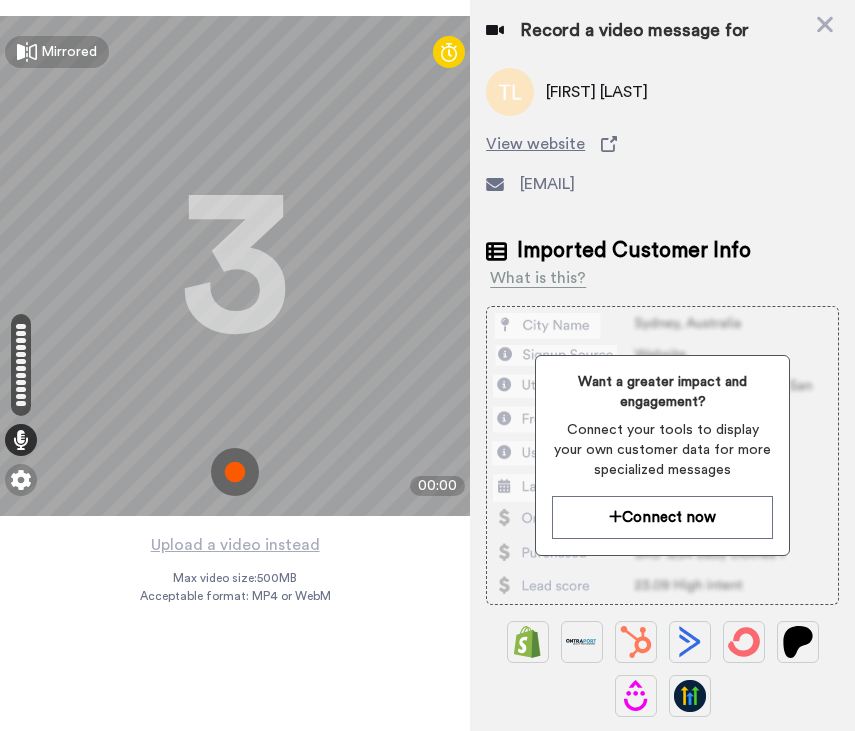 click at bounding box center (235, 472) 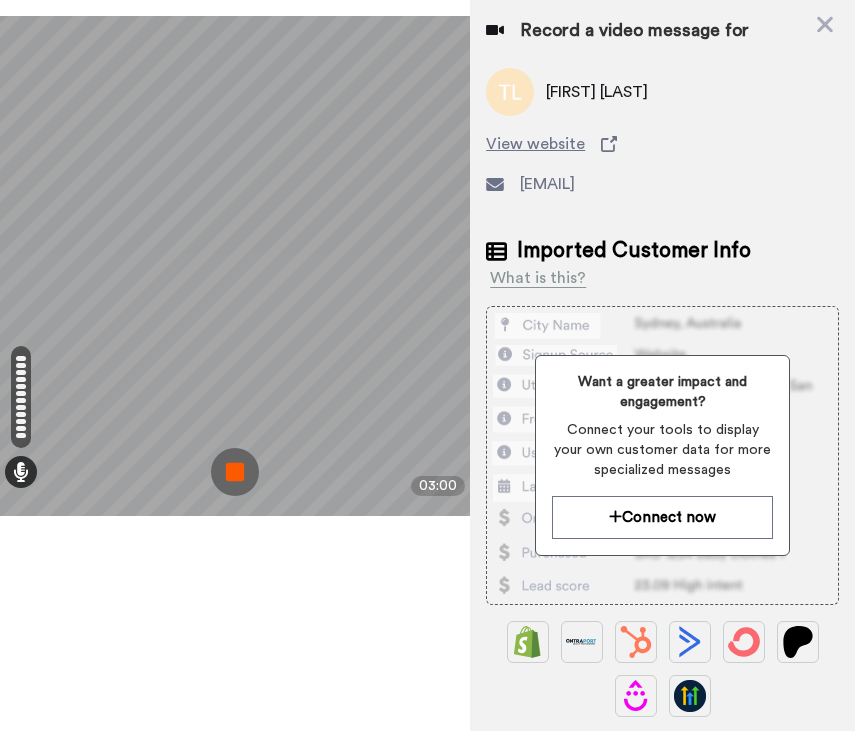 click at bounding box center (235, 472) 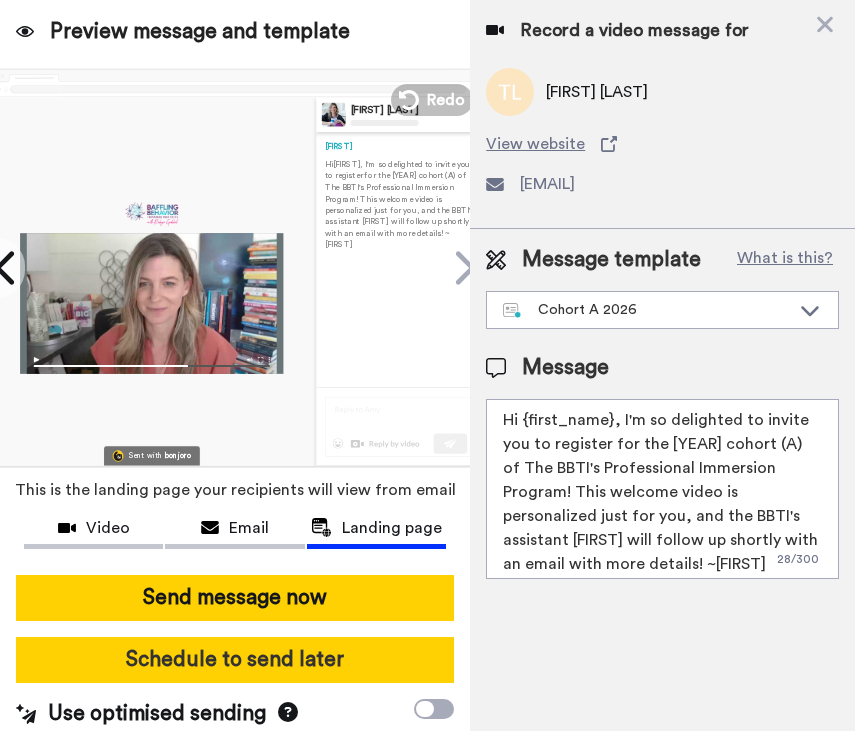 click on "Schedule to send later" at bounding box center (235, 660) 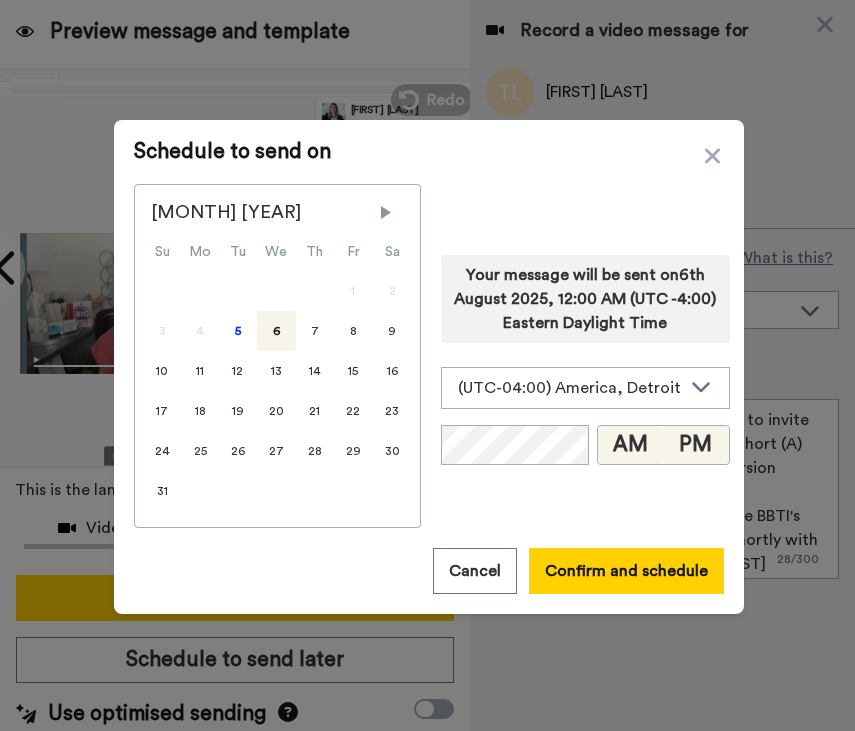 click on "PM" at bounding box center [695, 445] 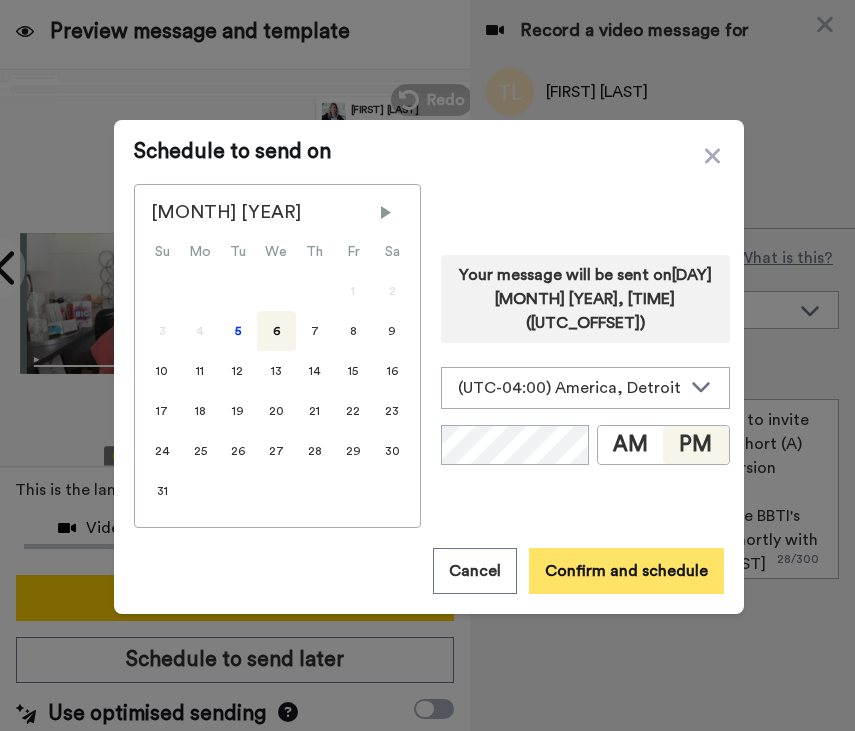 click on "Confirm and schedule" at bounding box center (626, 571) 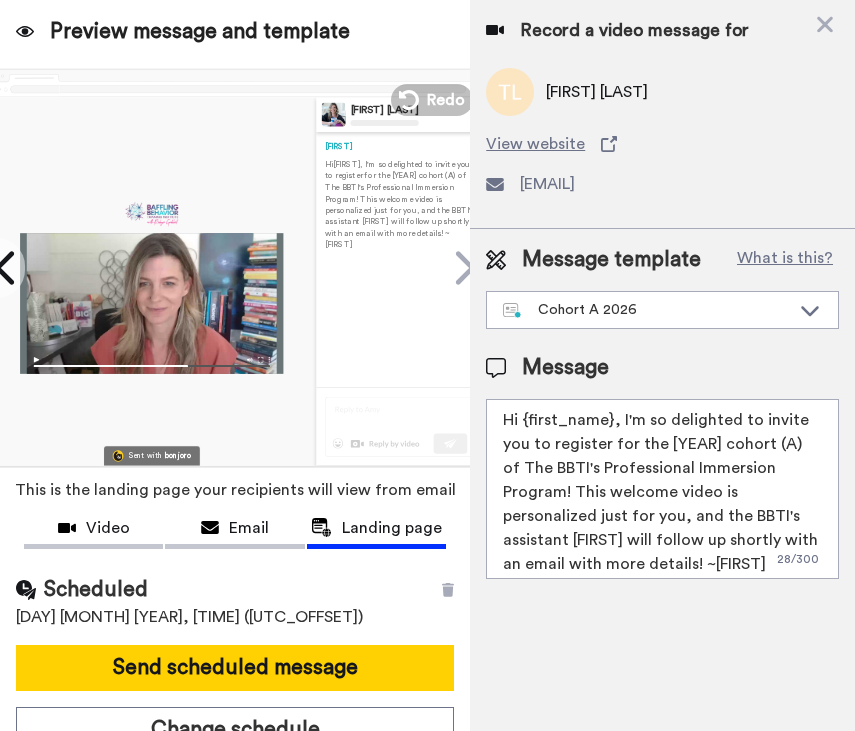scroll, scrollTop: 65, scrollLeft: 0, axis: vertical 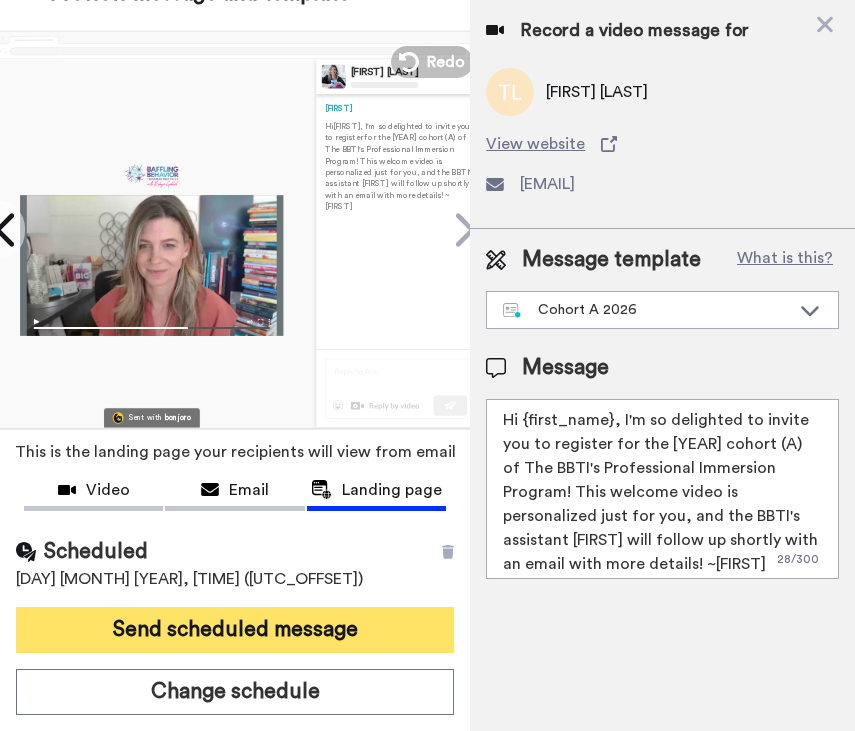 click on "Send scheduled message" at bounding box center (235, 630) 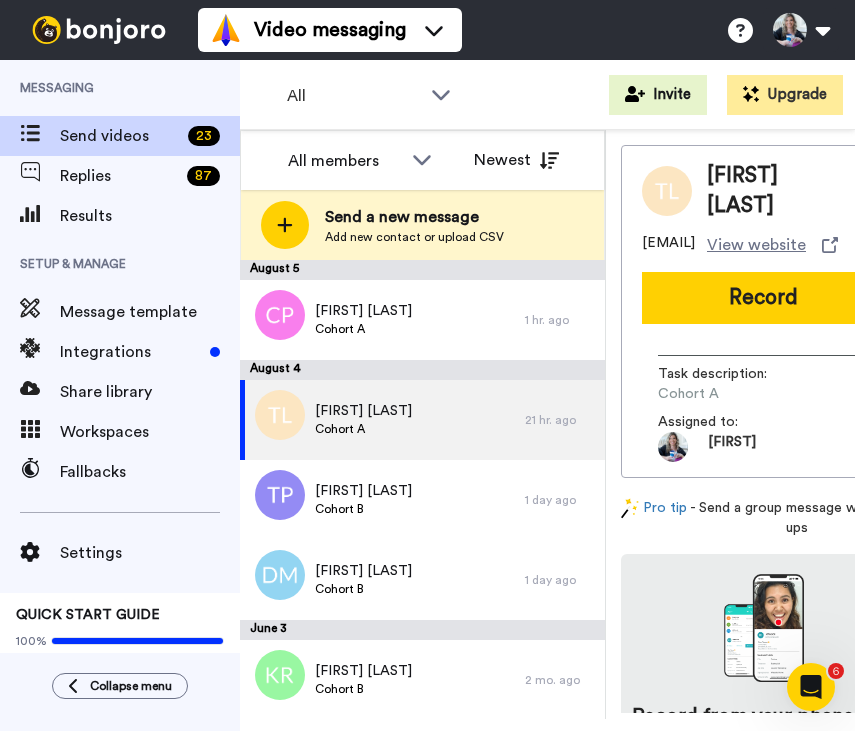 scroll, scrollTop: 0, scrollLeft: 0, axis: both 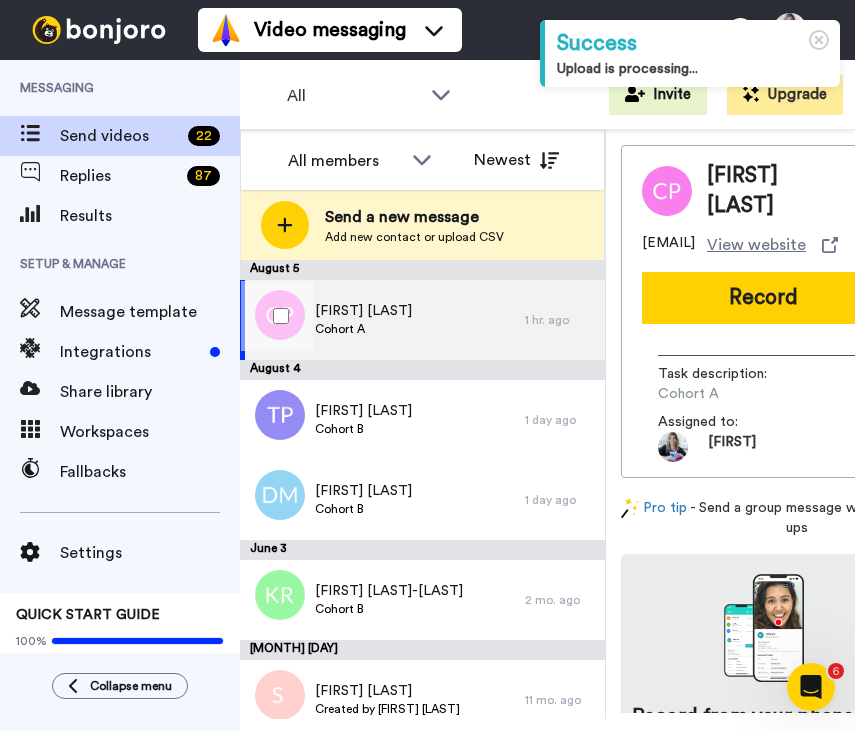 click on "Cohort A" at bounding box center [363, 329] 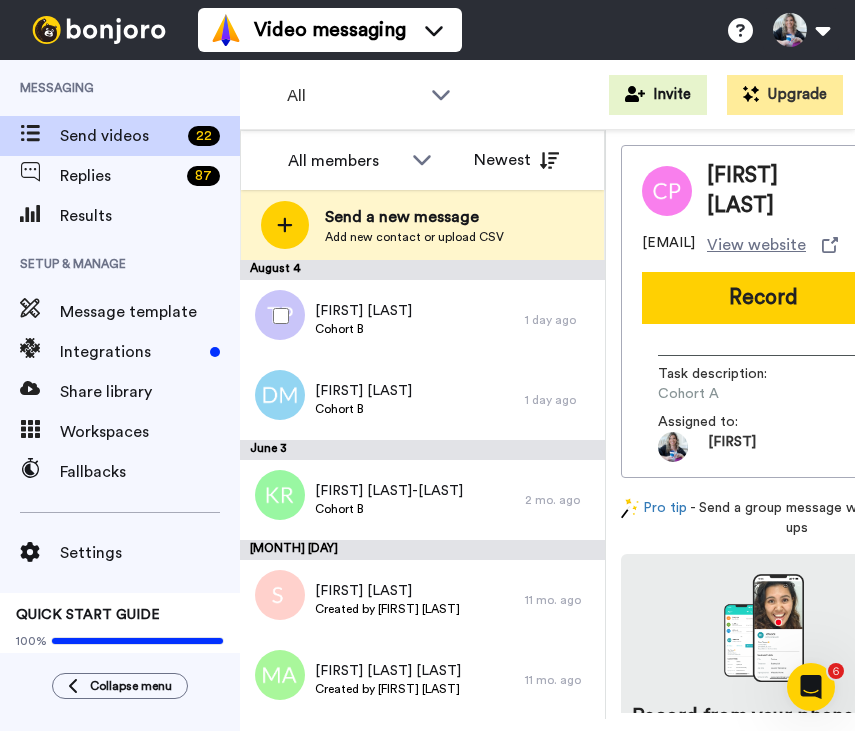 scroll, scrollTop: 0, scrollLeft: 0, axis: both 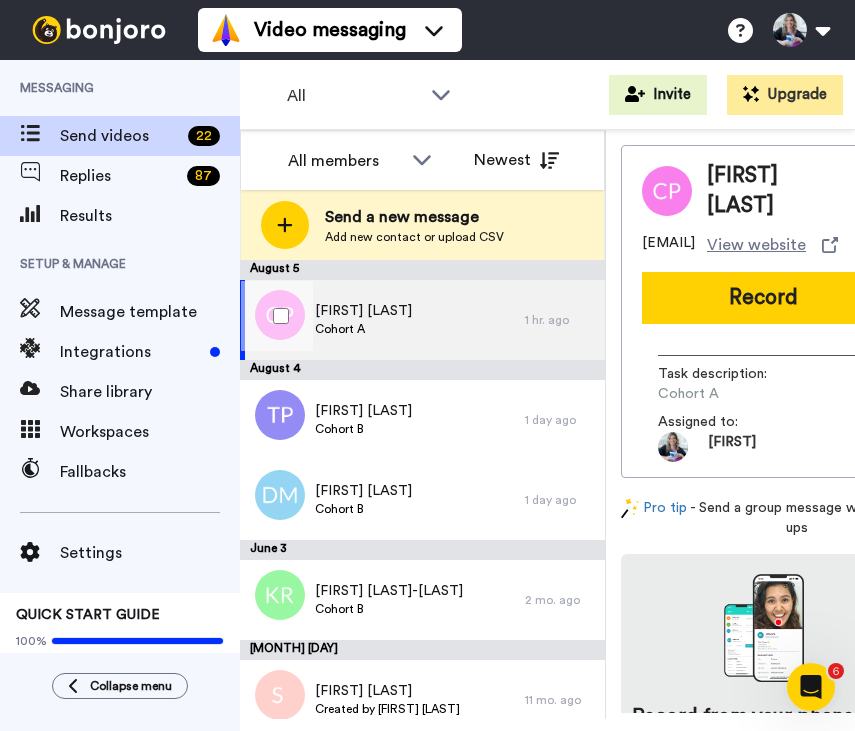 click on "[FIRST] [LAST]" at bounding box center [363, 311] 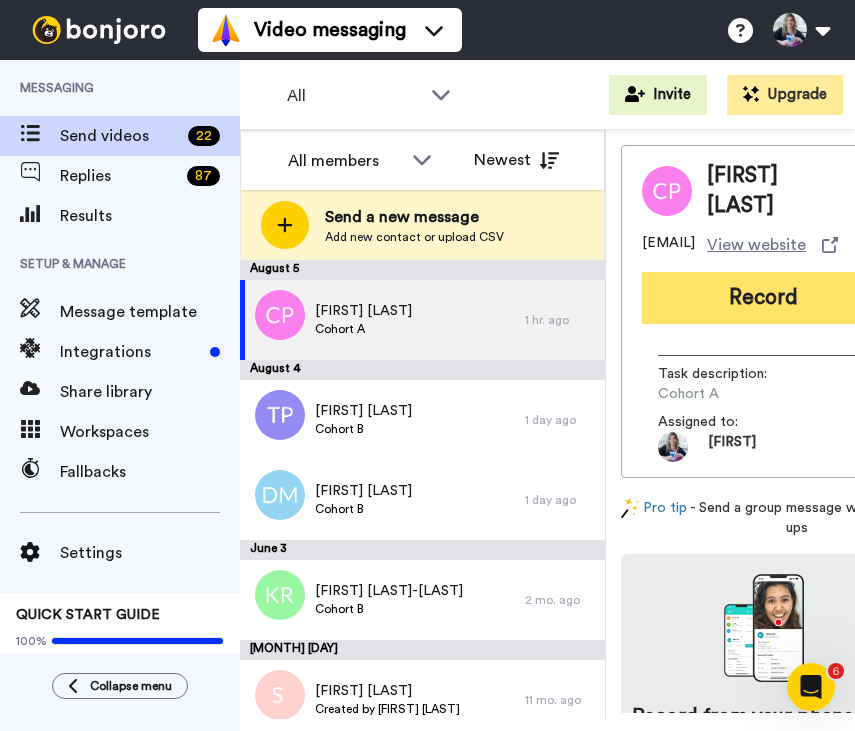 click on "Record" at bounding box center [763, 298] 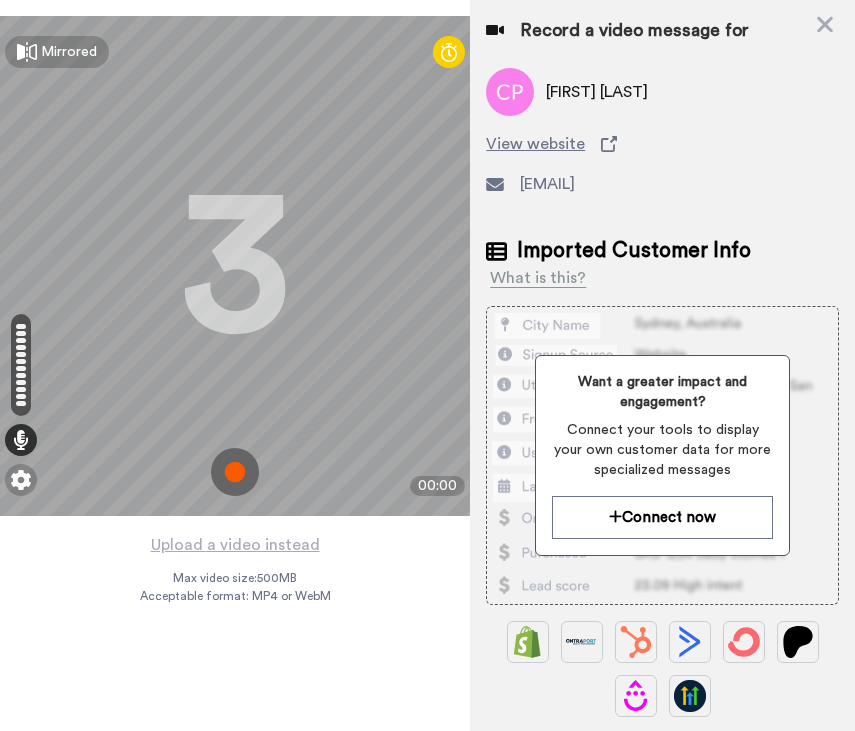 click at bounding box center [235, 472] 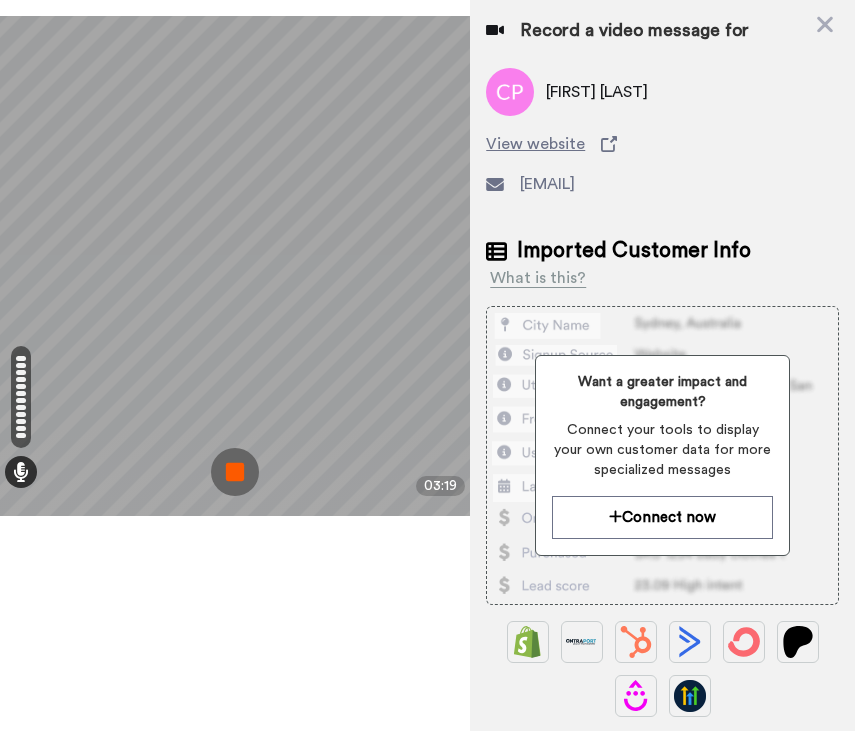 click at bounding box center [235, 472] 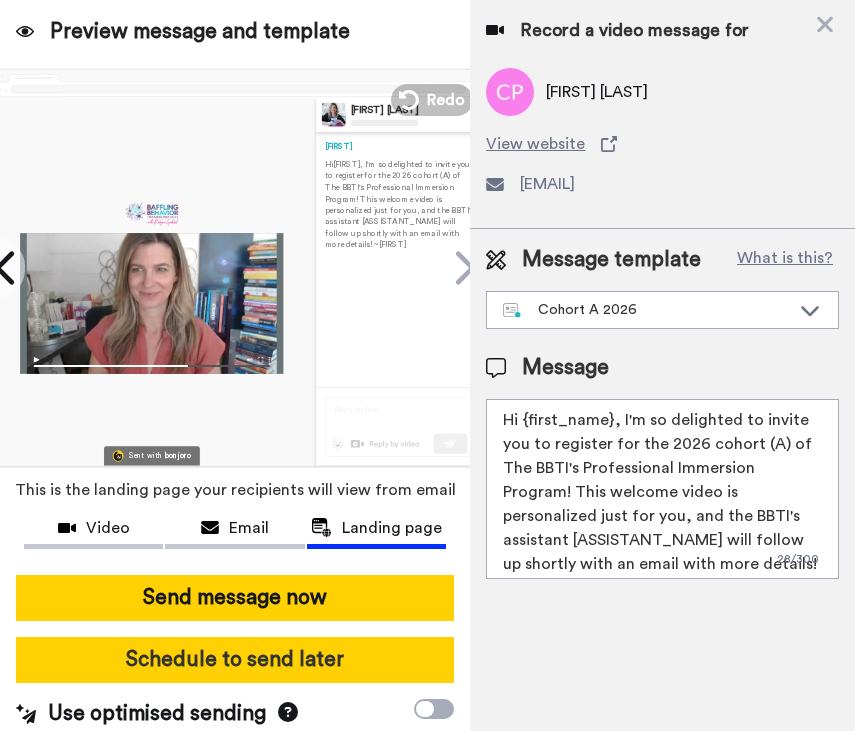 click on "Schedule to send later" at bounding box center [235, 660] 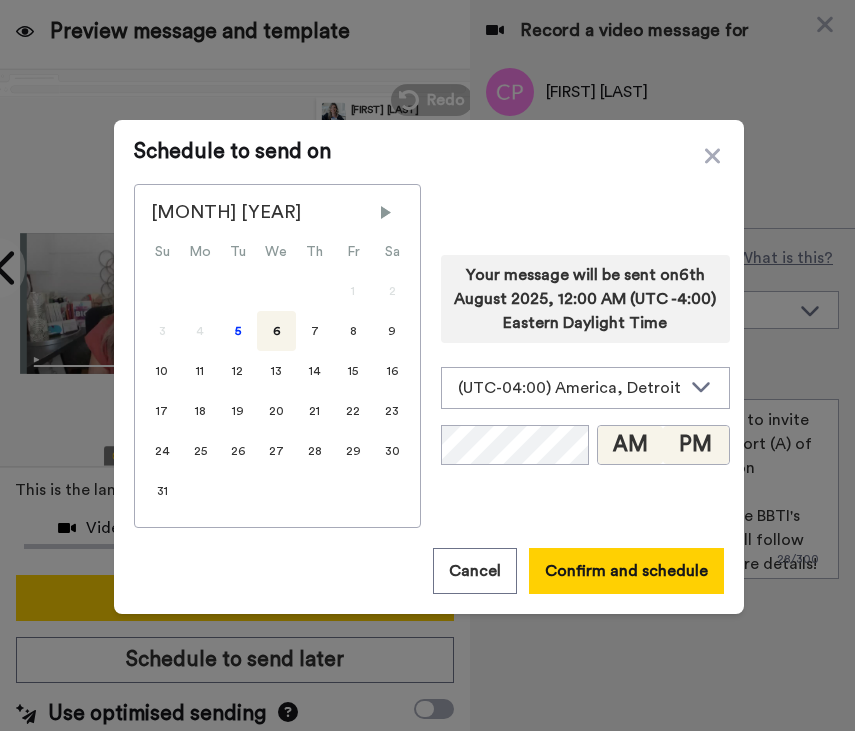 click on "PM" at bounding box center (695, 445) 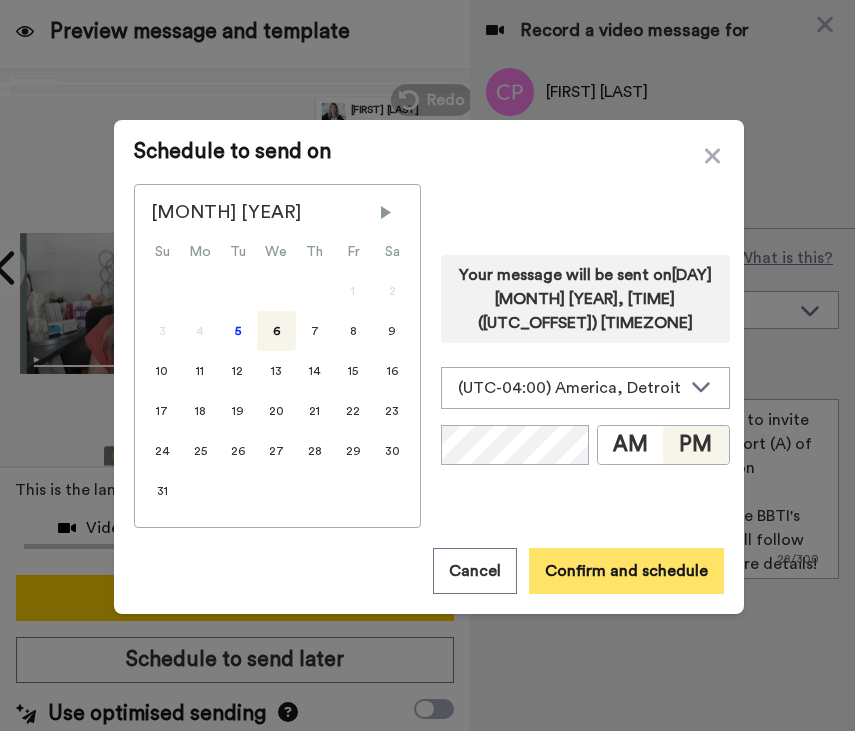 click on "Confirm and schedule" at bounding box center (626, 571) 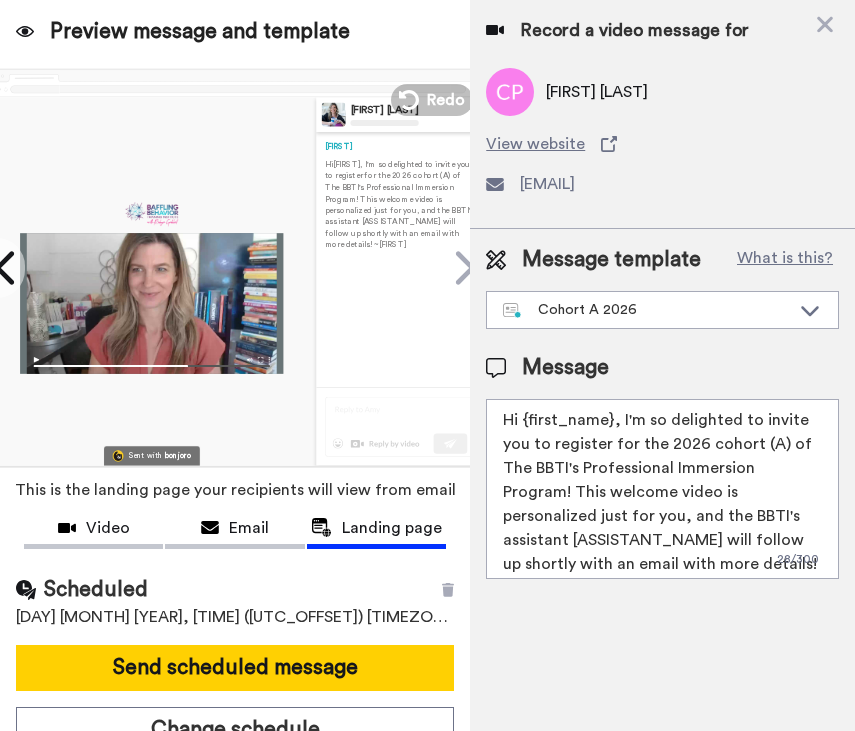 scroll, scrollTop: 65, scrollLeft: 0, axis: vertical 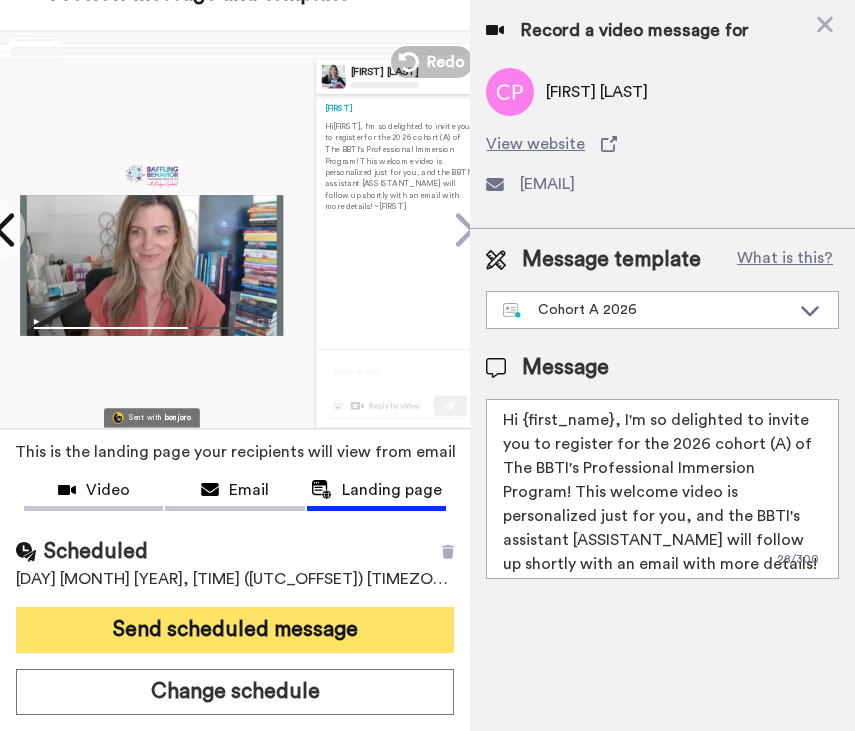 click on "Send scheduled message" at bounding box center [235, 630] 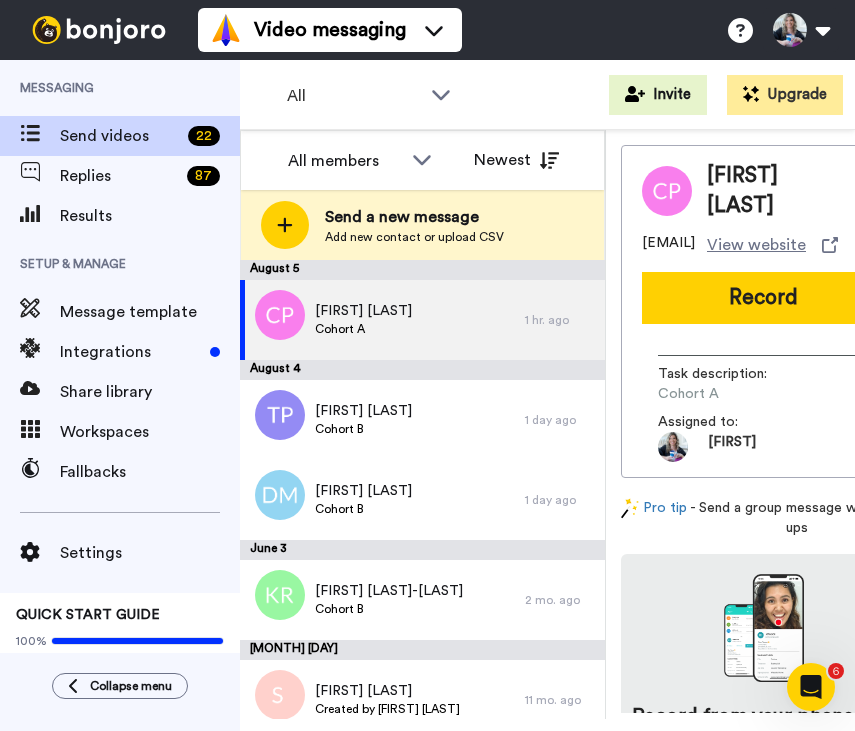 scroll, scrollTop: 0, scrollLeft: 0, axis: both 